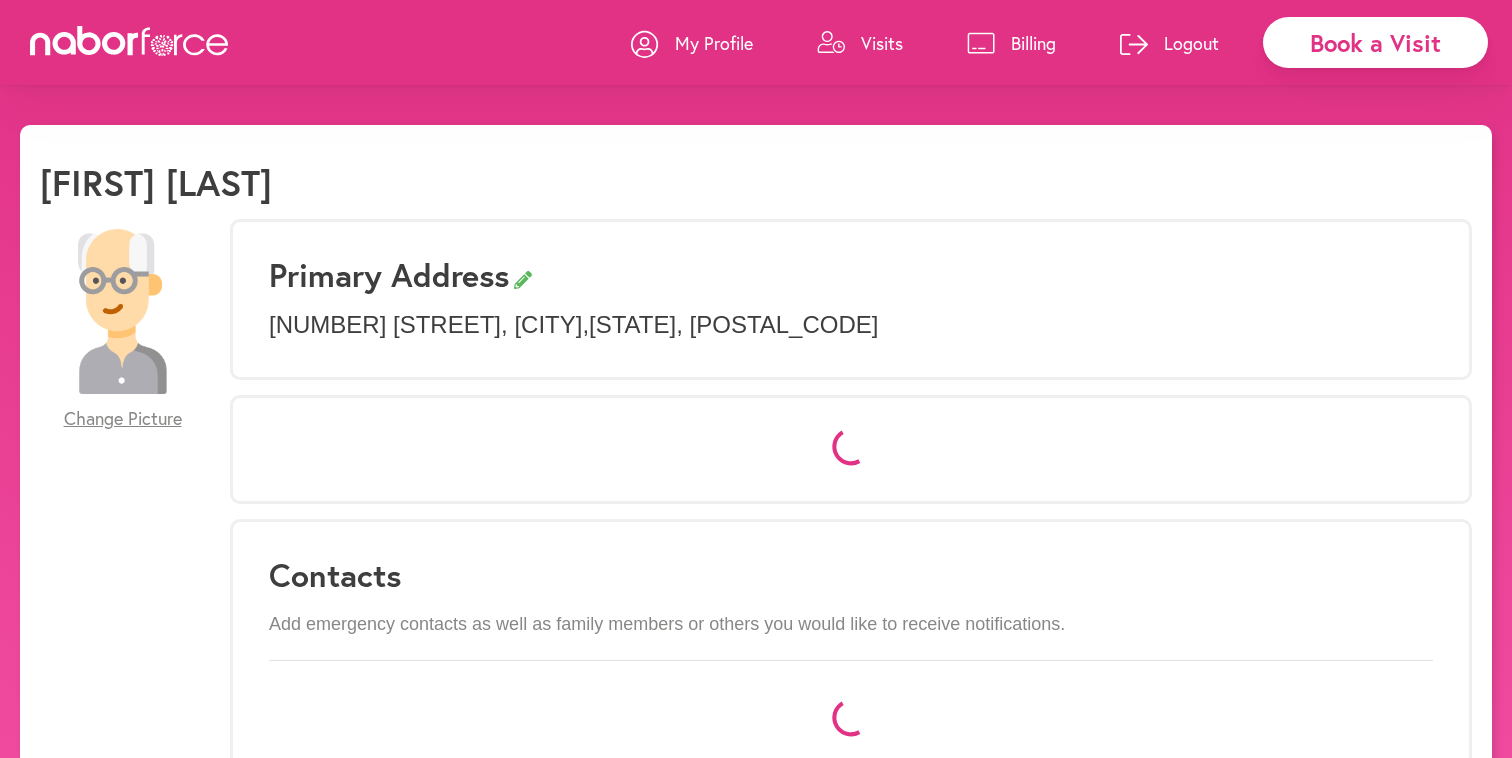 scroll, scrollTop: 0, scrollLeft: 0, axis: both 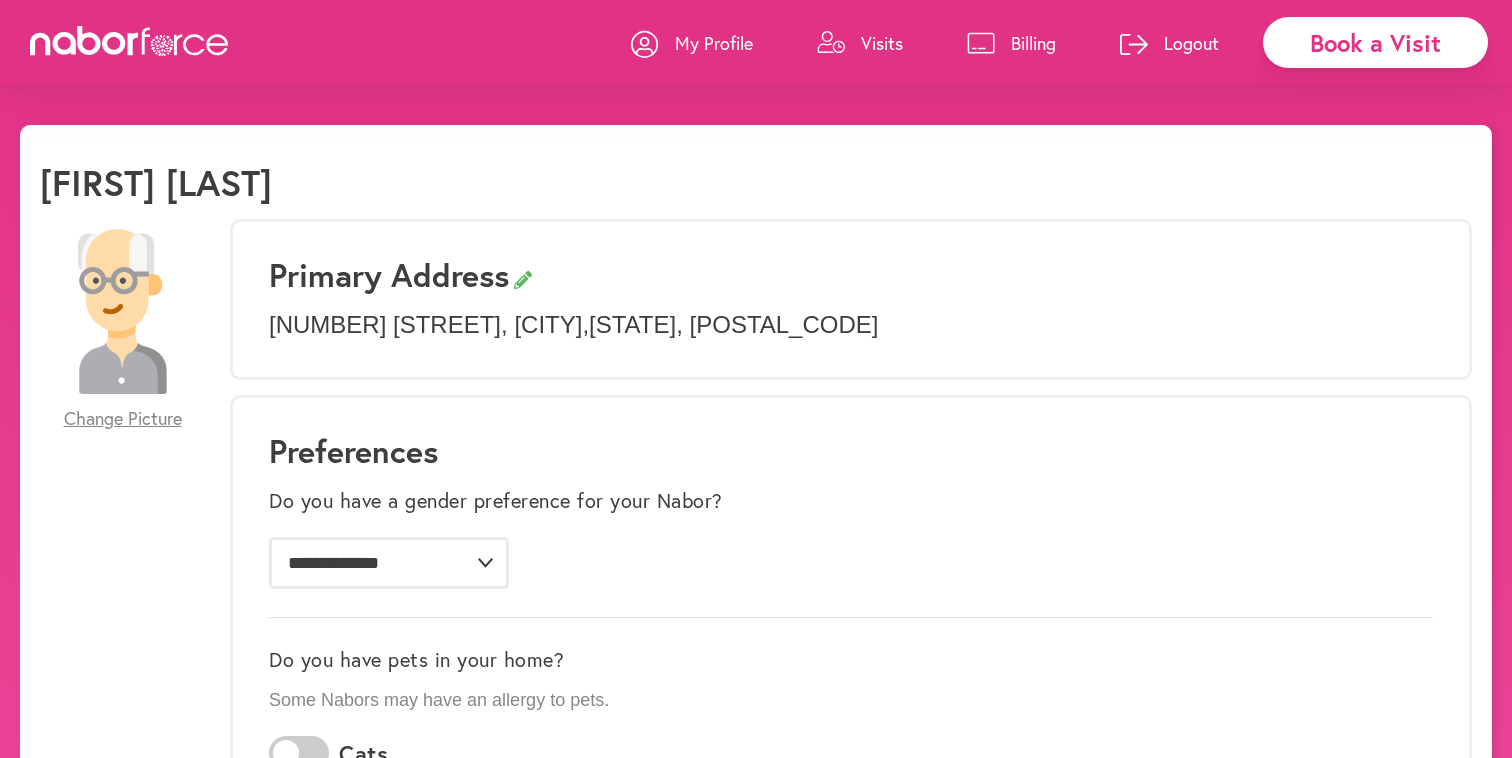 click on "Visits" at bounding box center (882, 43) 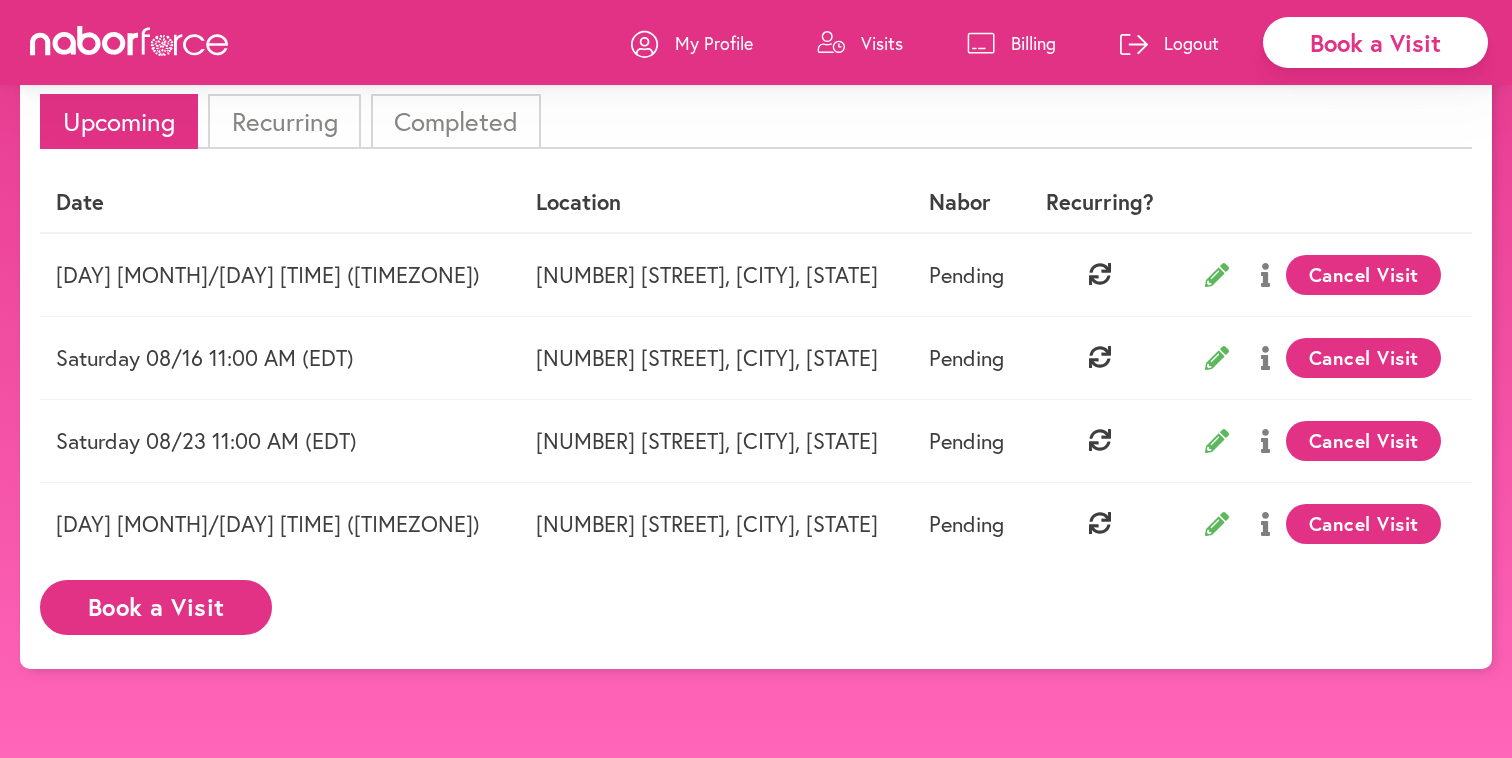 scroll, scrollTop: 145, scrollLeft: 0, axis: vertical 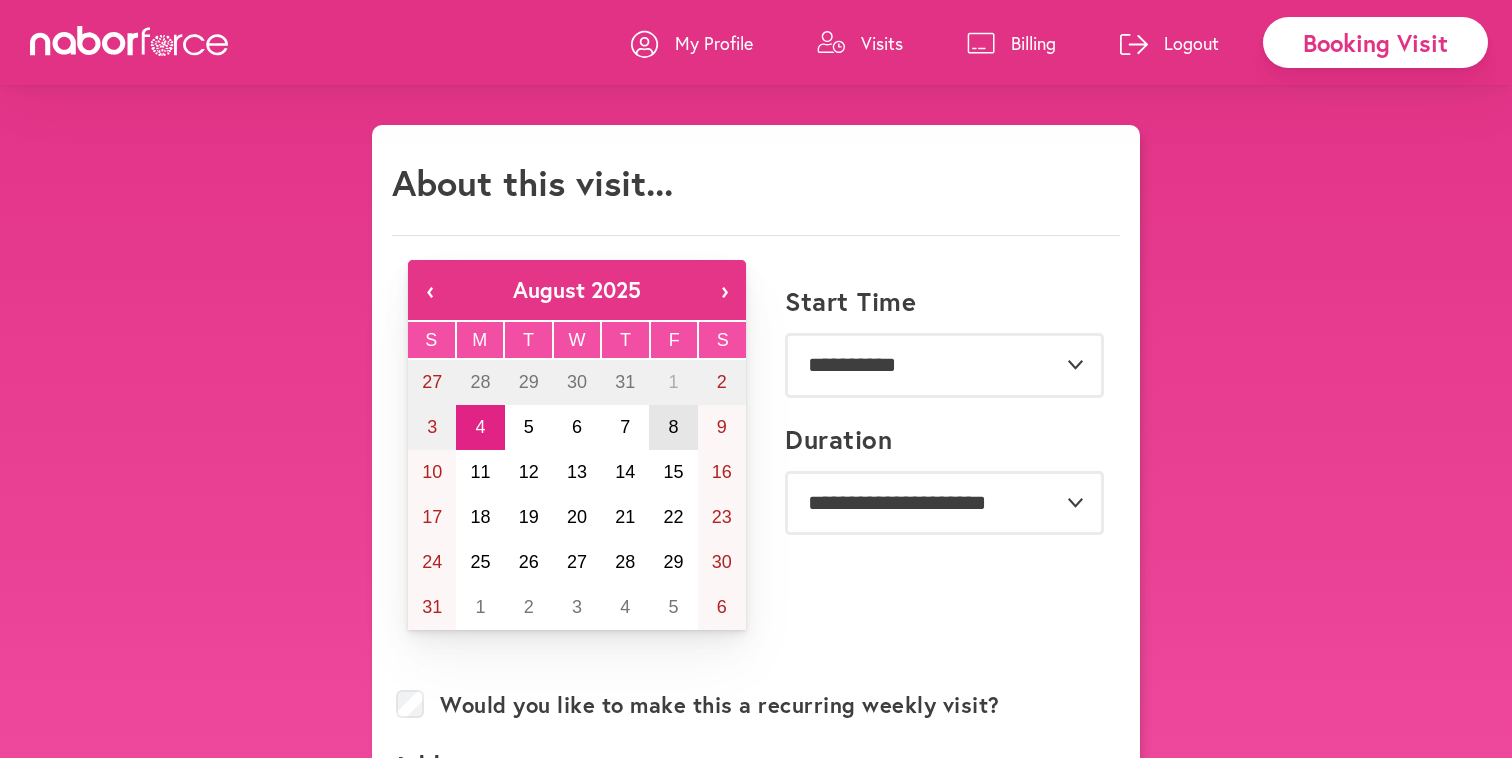 click on "8" at bounding box center (674, 427) 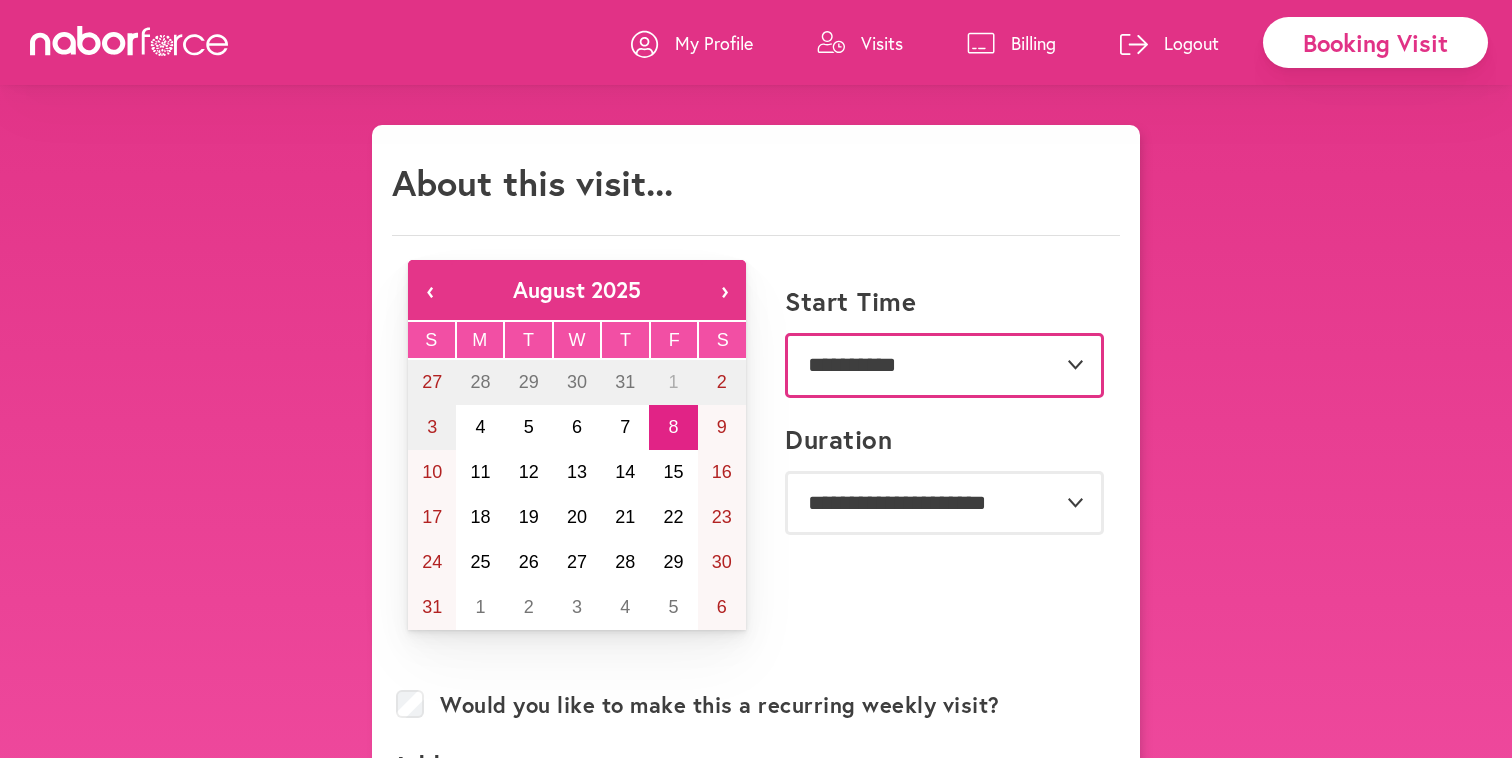select on "*******" 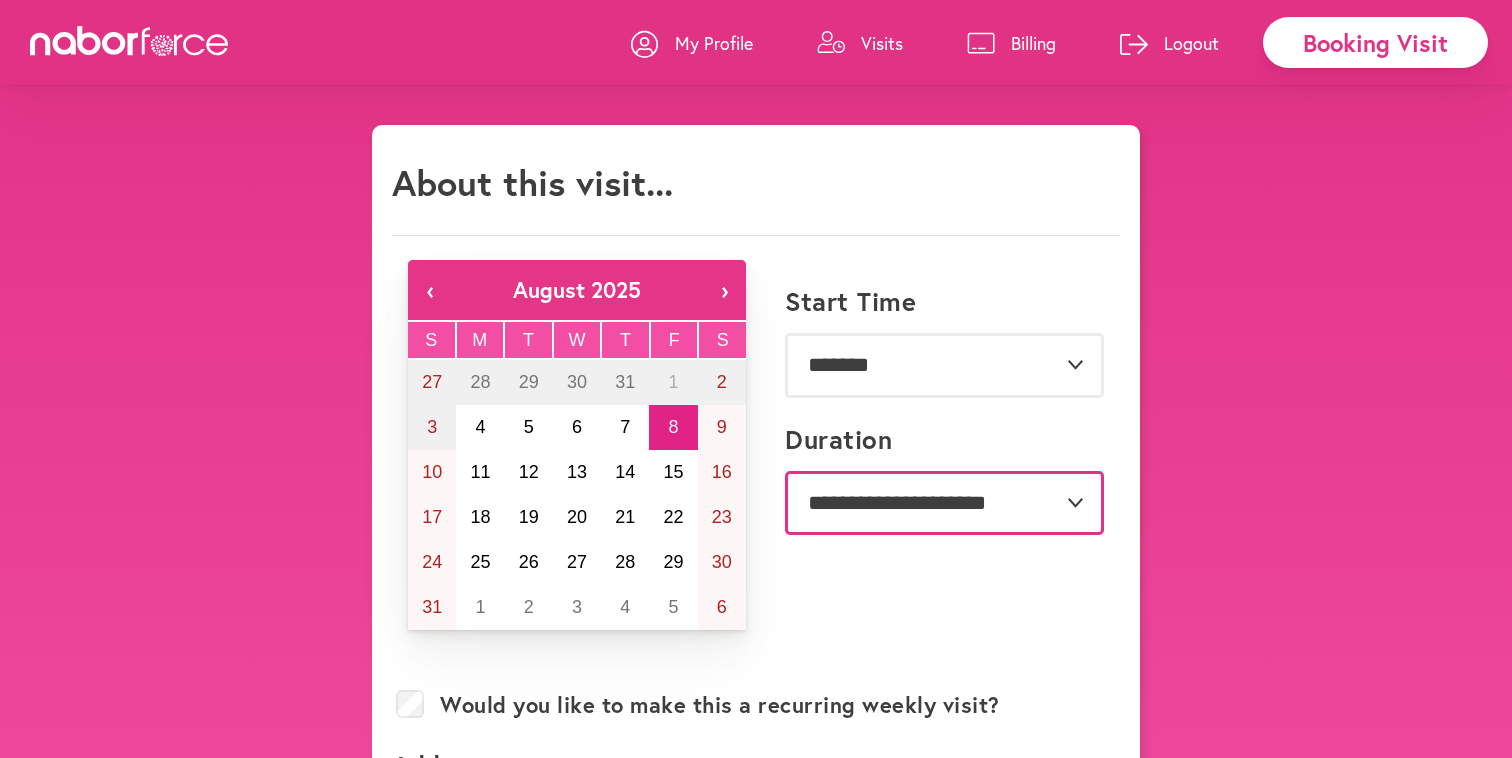 select on "***" 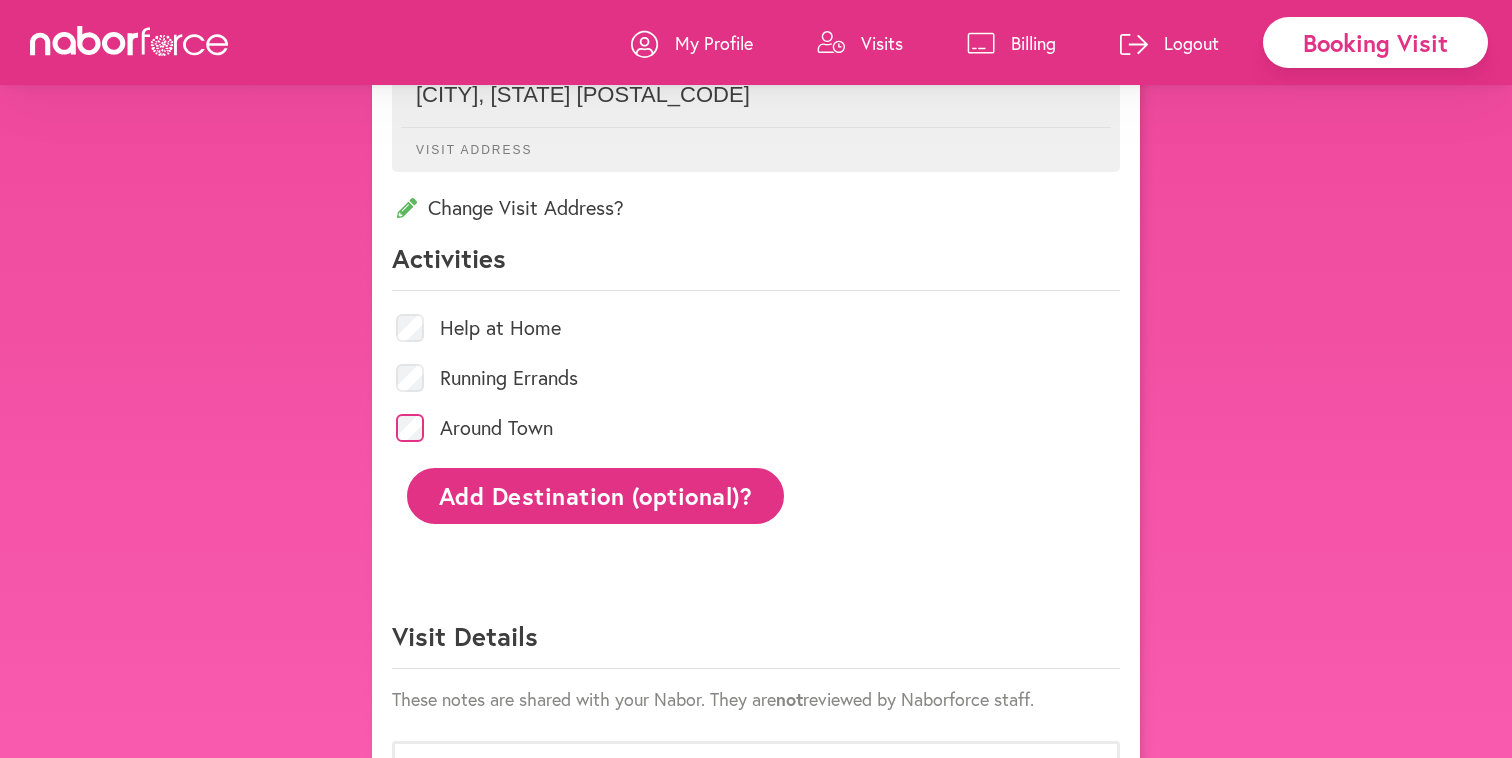 scroll, scrollTop: 802, scrollLeft: 0, axis: vertical 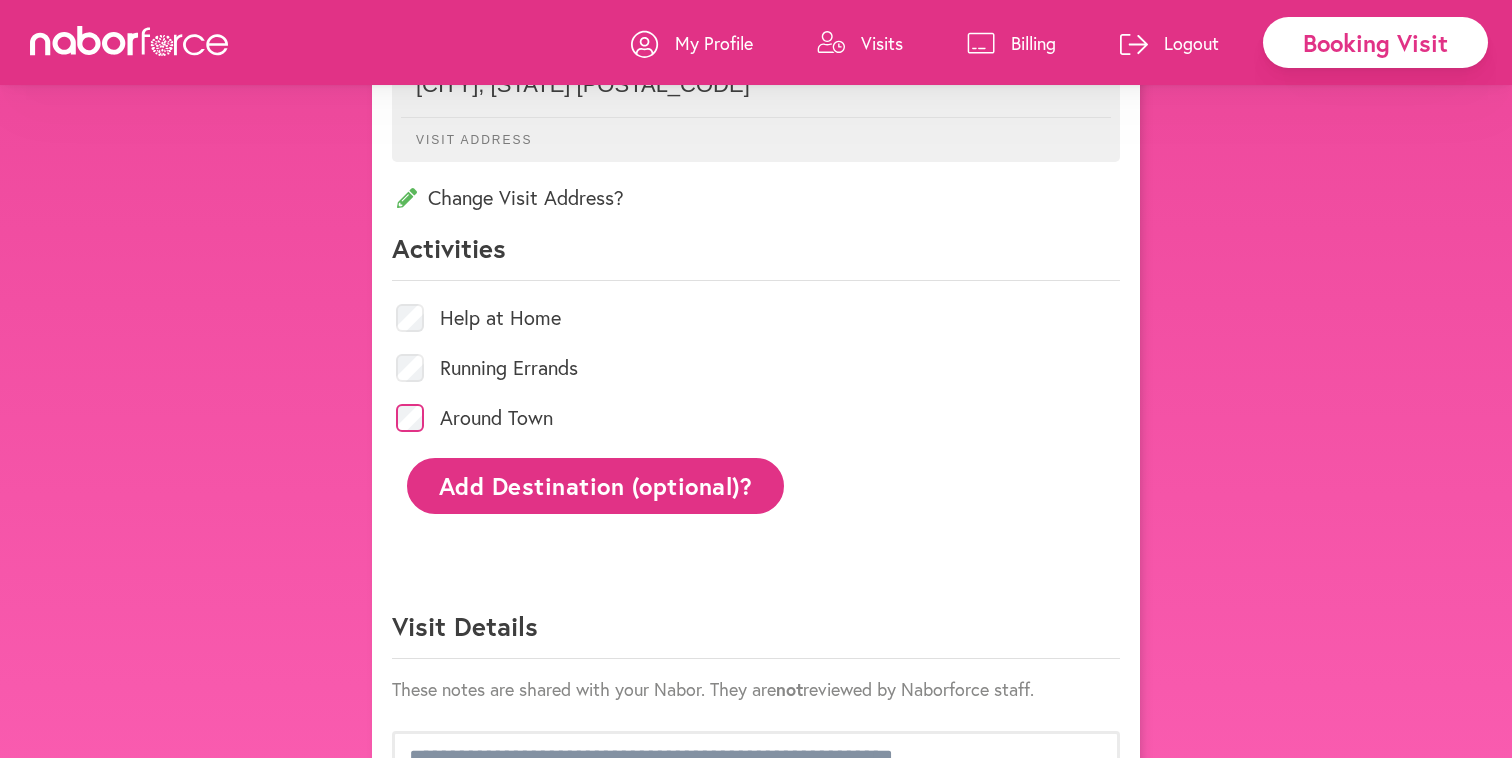 click on "Add Destination (optional)?" 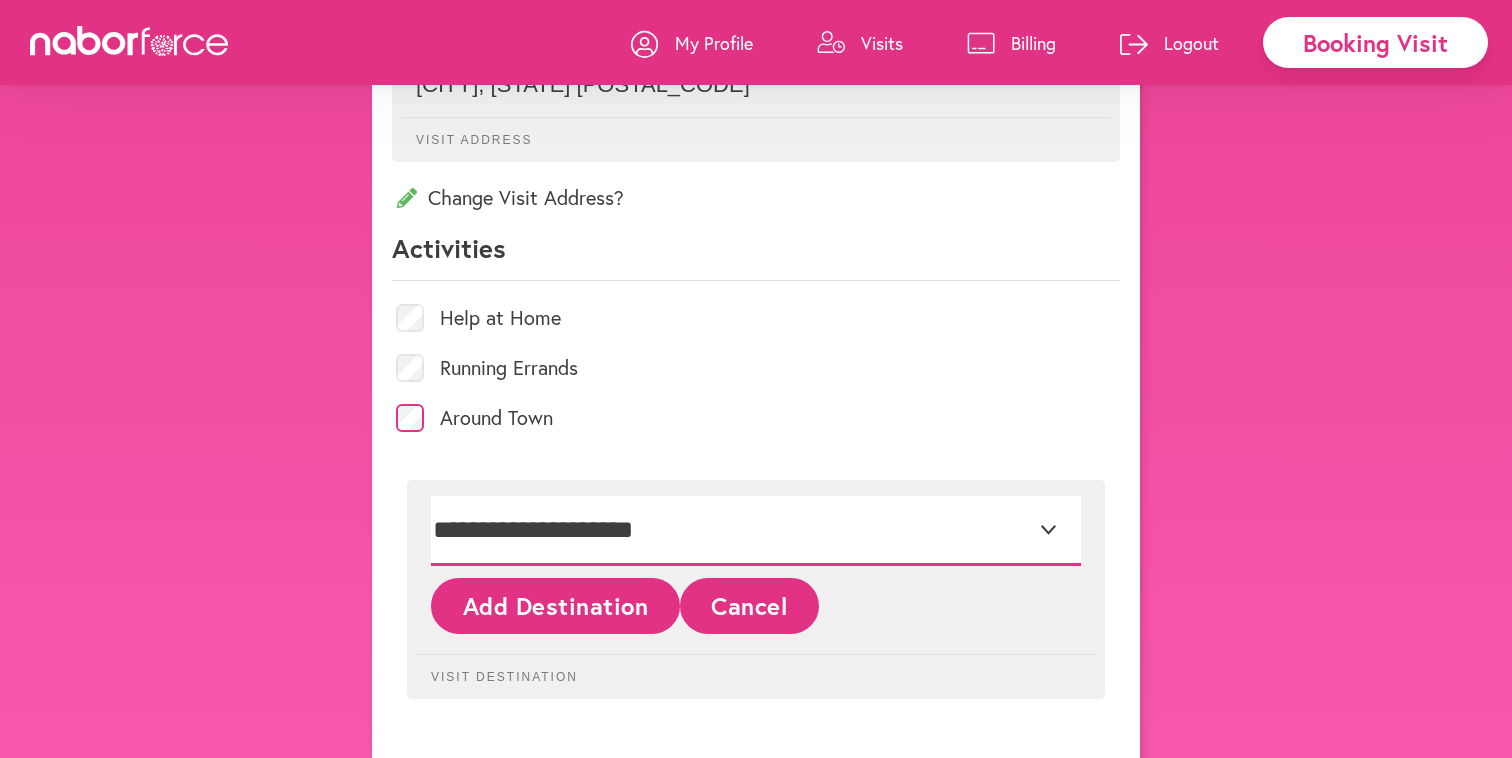 select on "*" 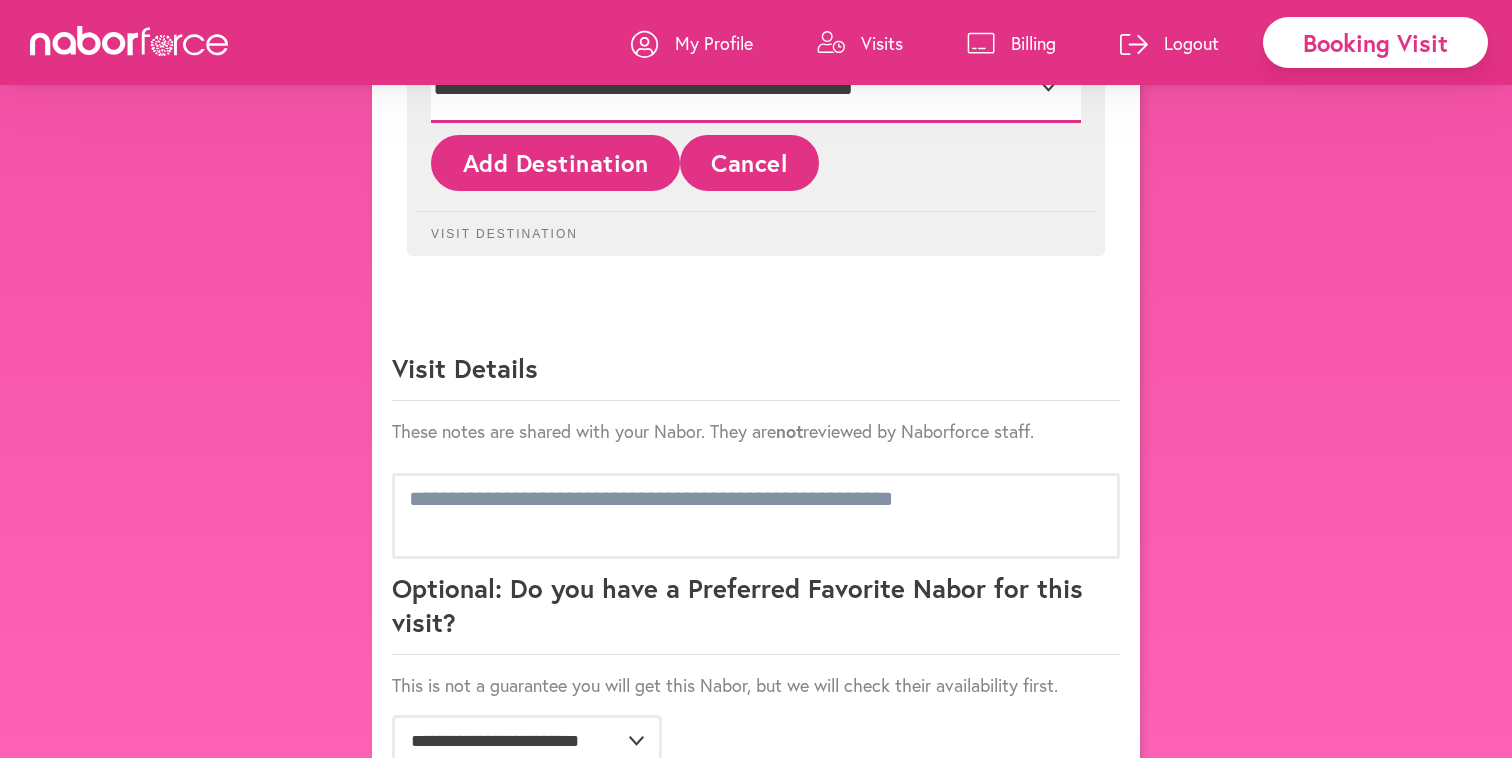 scroll, scrollTop: 1247, scrollLeft: 0, axis: vertical 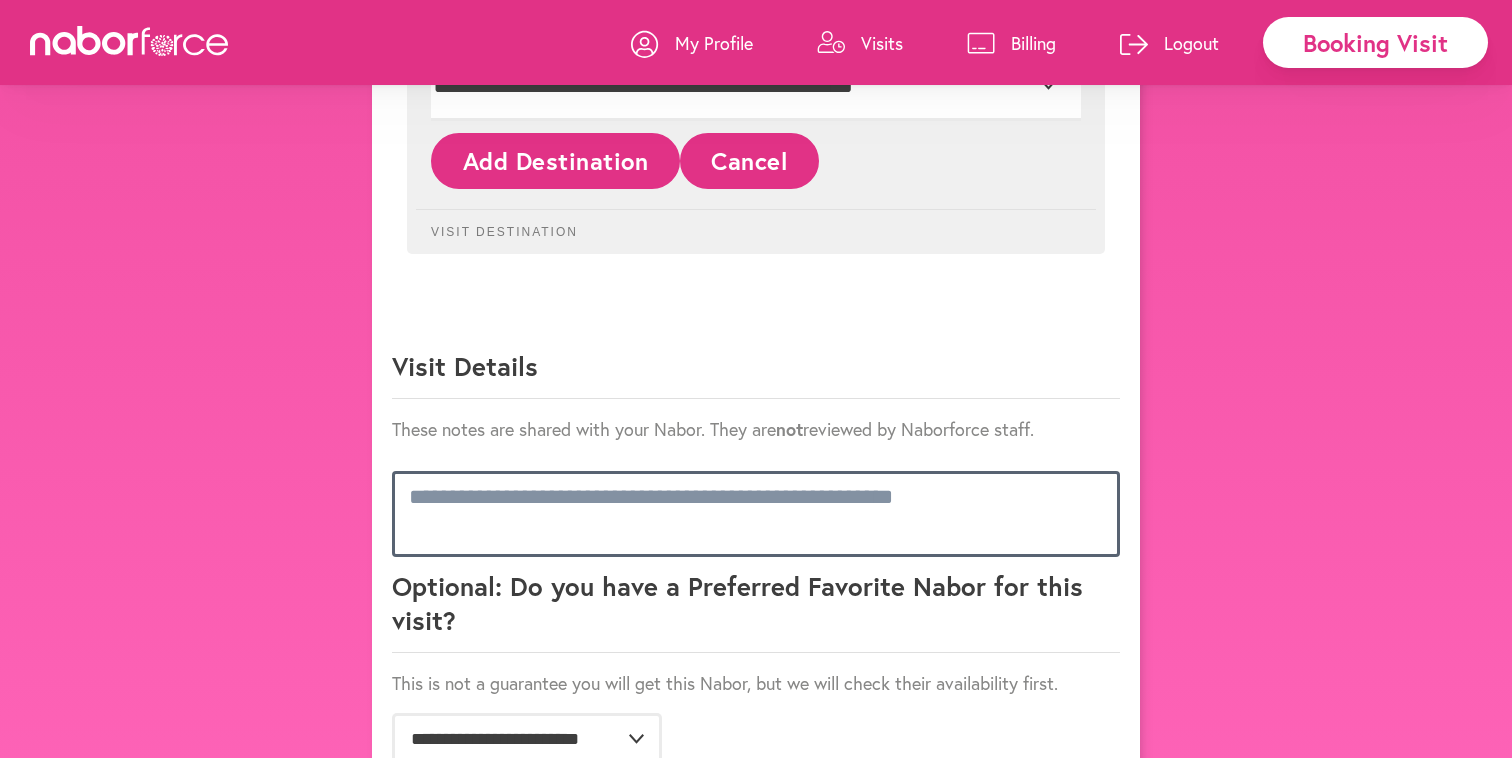 click at bounding box center [756, 514] 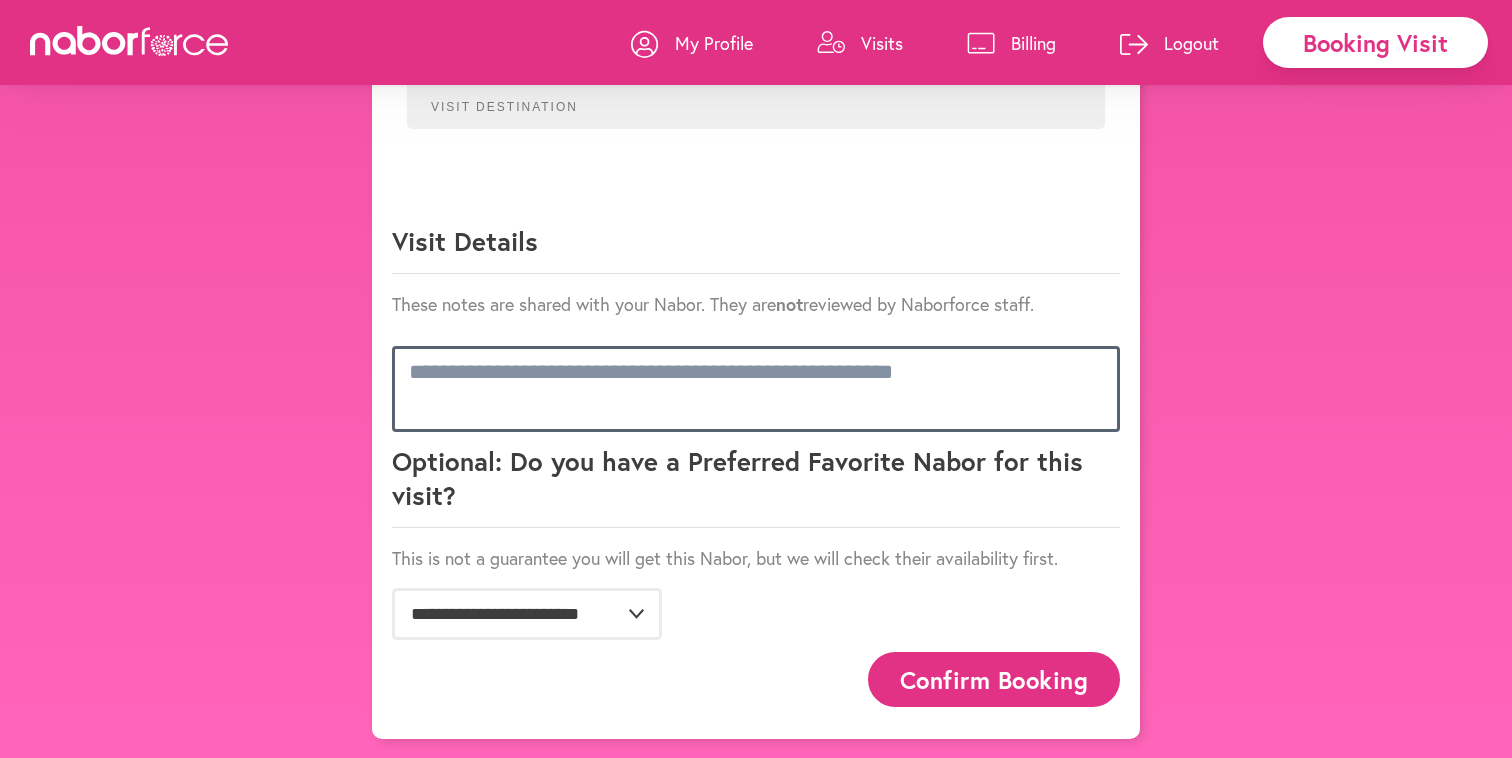 scroll, scrollTop: 1371, scrollLeft: 0, axis: vertical 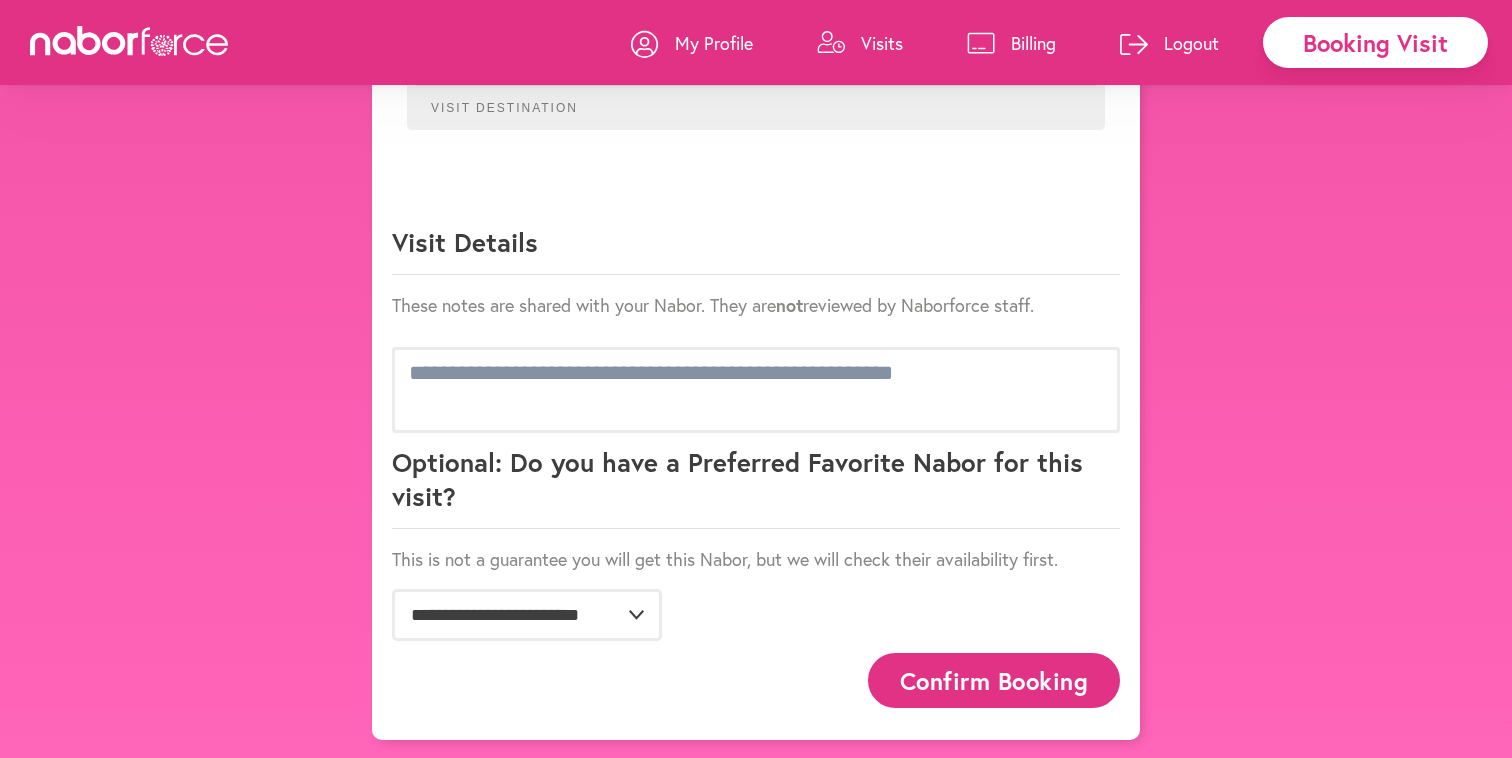 click on "Confirm Booking" at bounding box center [994, 680] 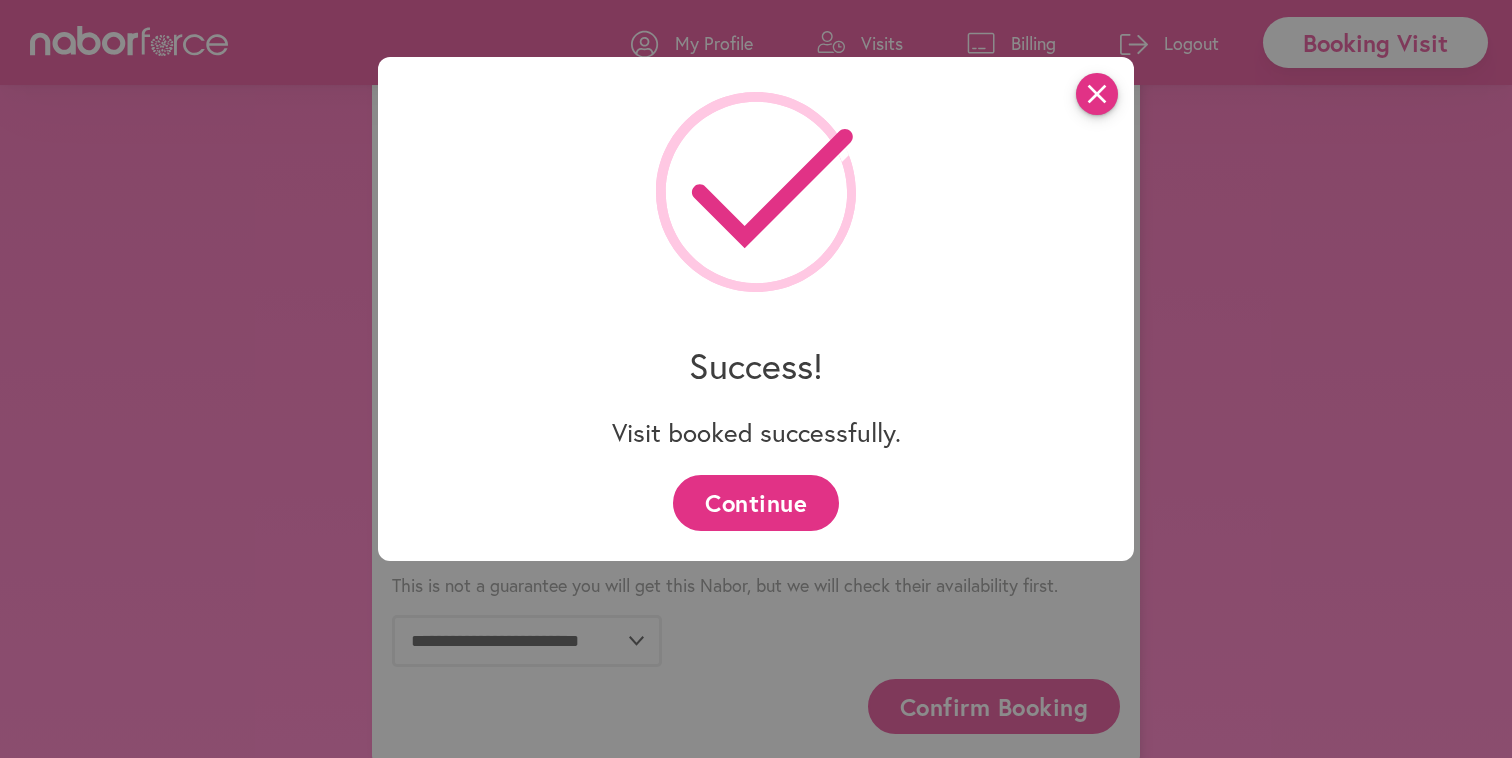 click on "close" at bounding box center (1097, 94) 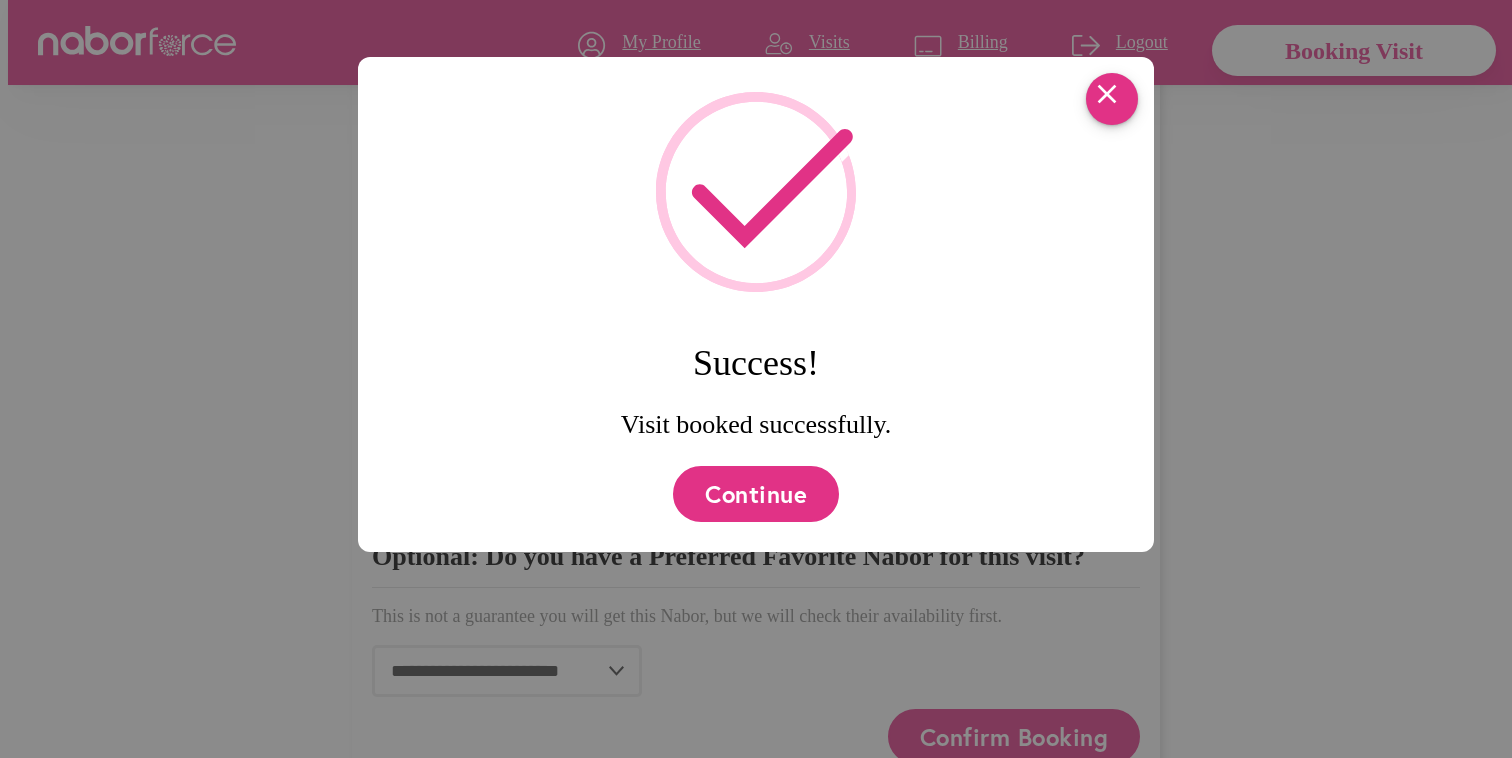 scroll, scrollTop: 0, scrollLeft: 0, axis: both 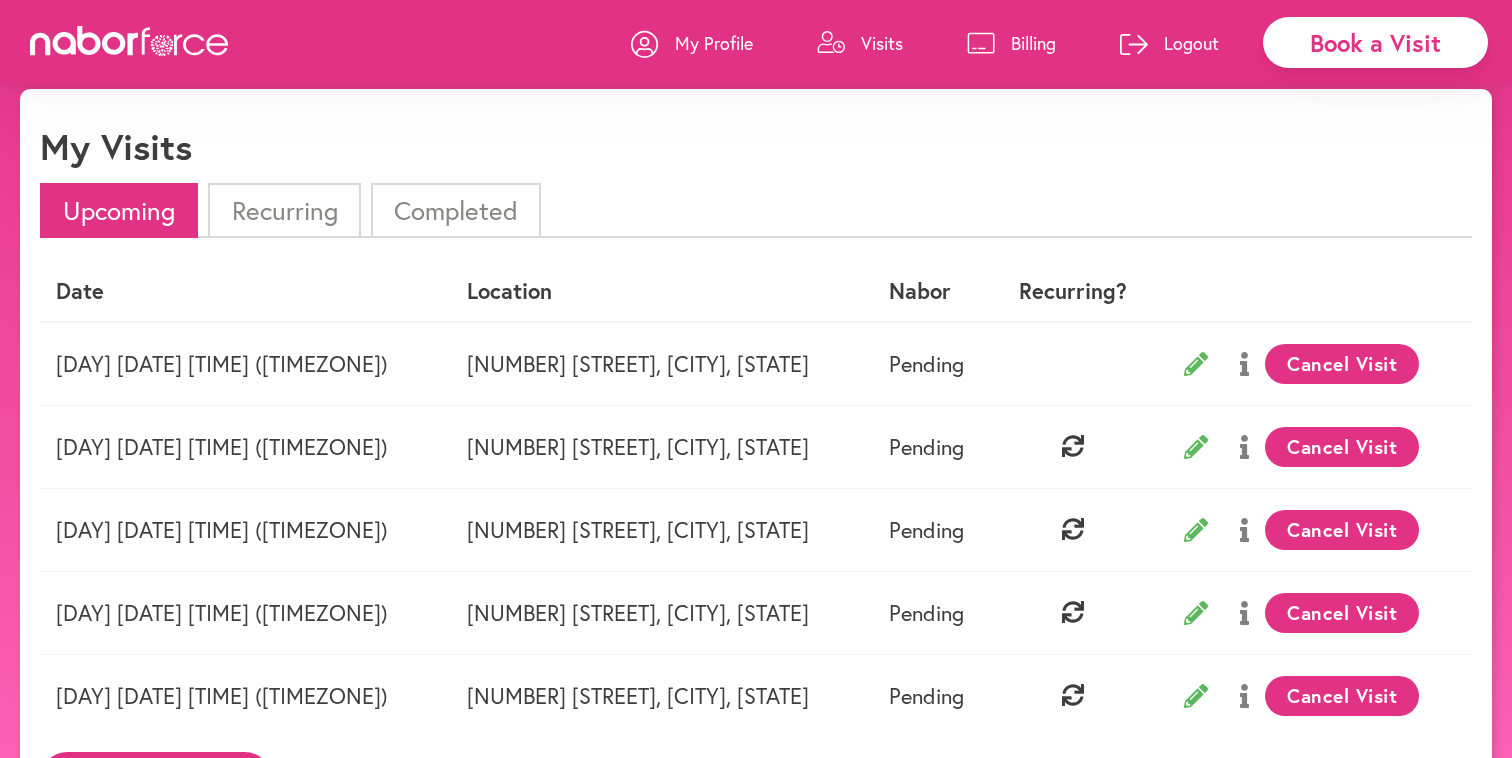 click 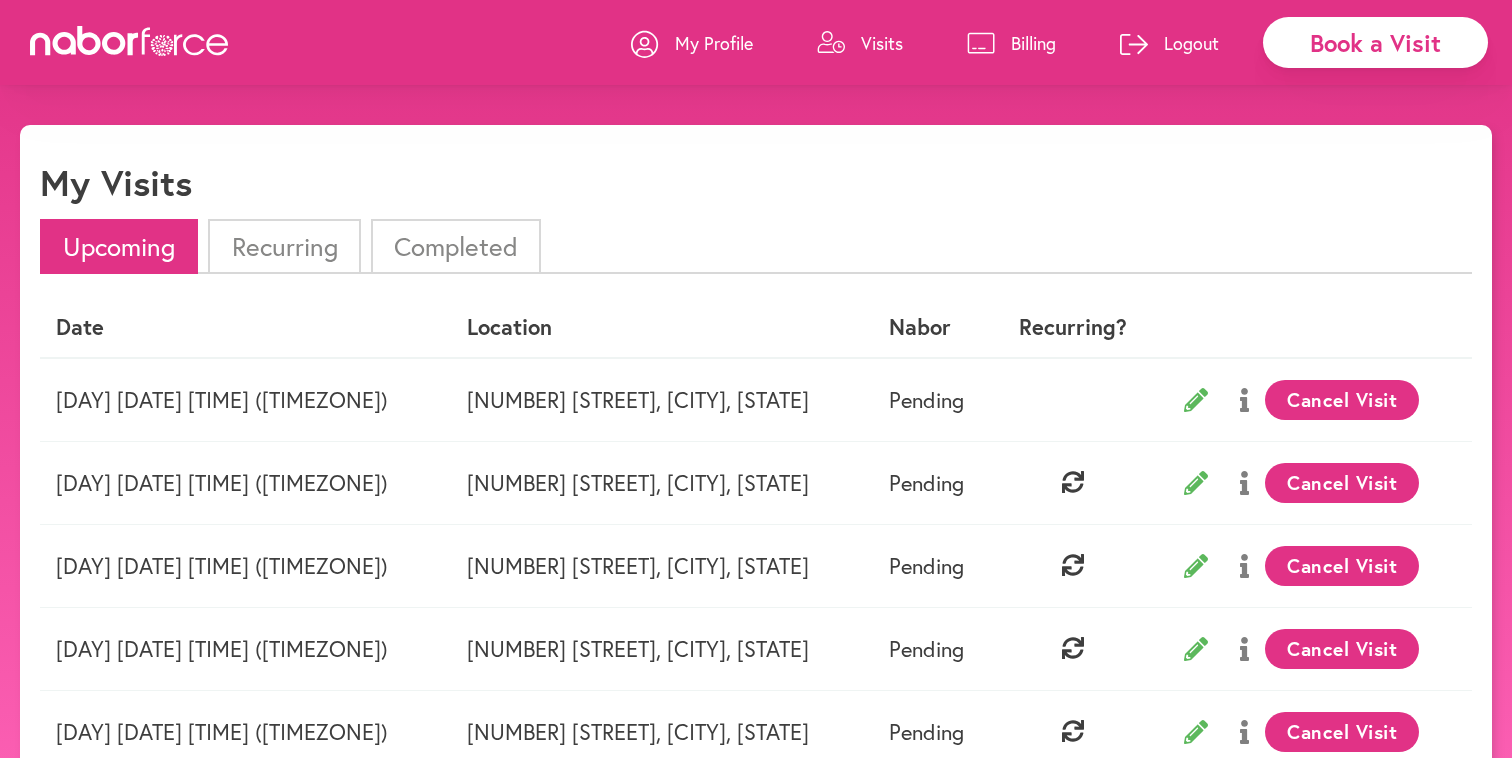 select on "********" 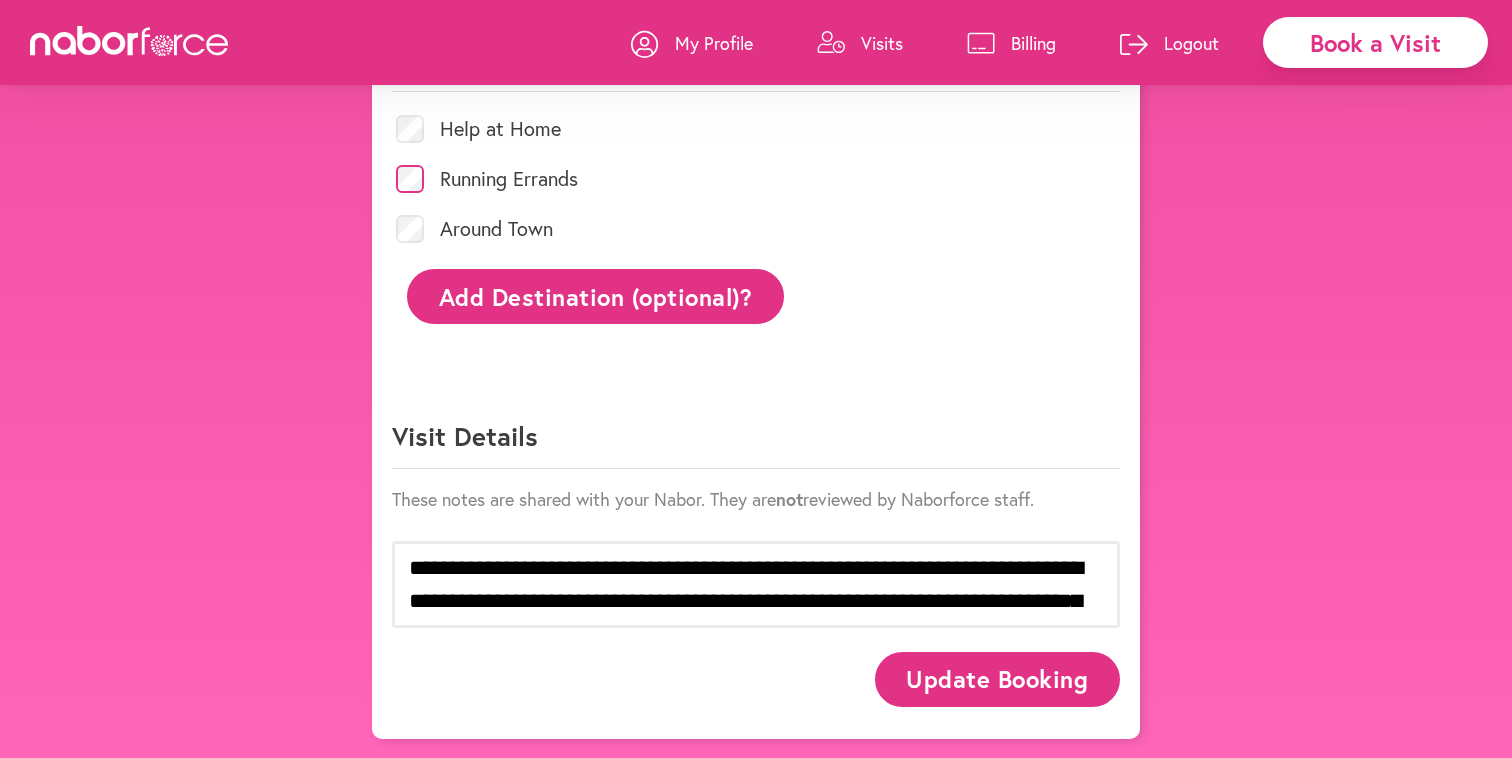 scroll, scrollTop: 910, scrollLeft: 0, axis: vertical 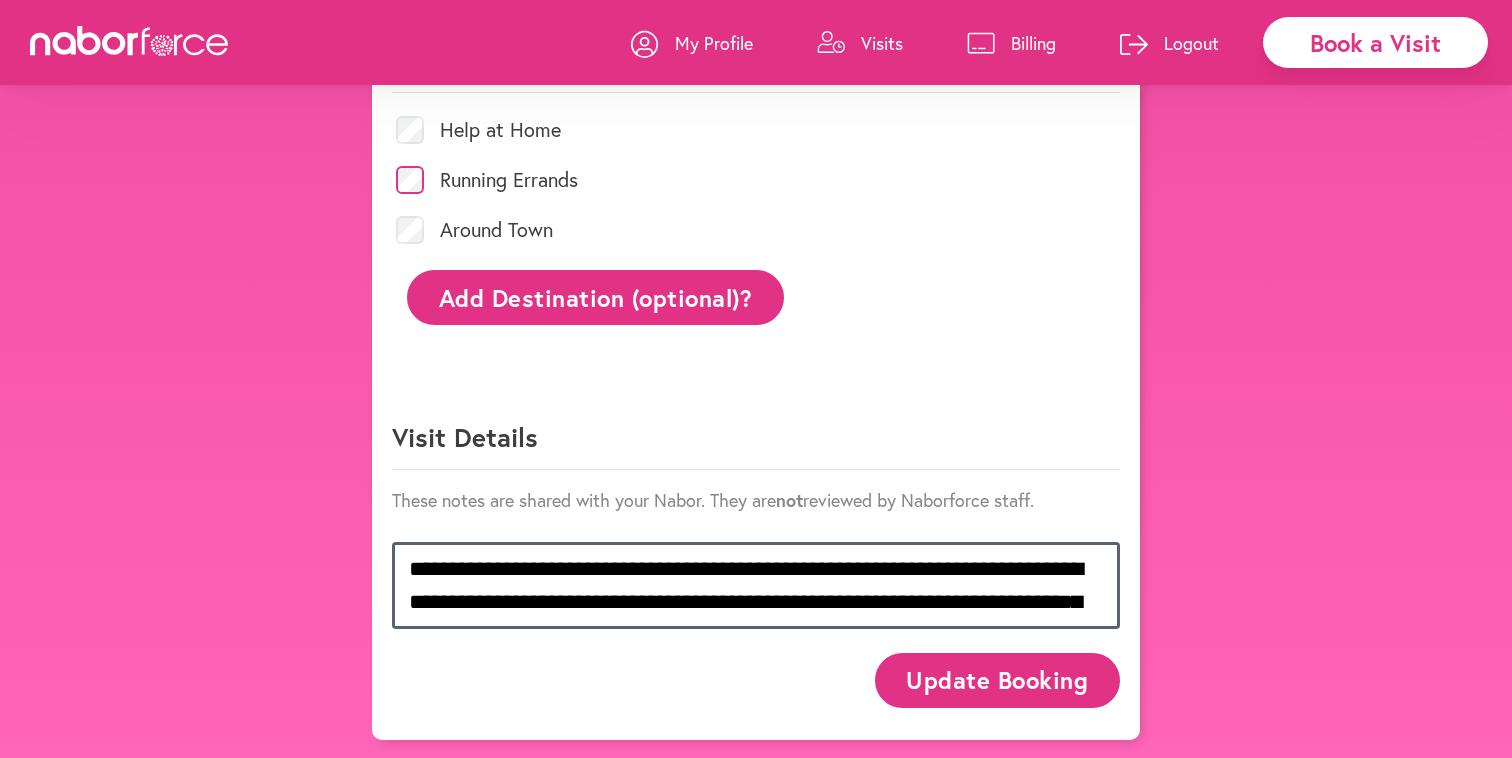 click on "**********" at bounding box center (756, 585) 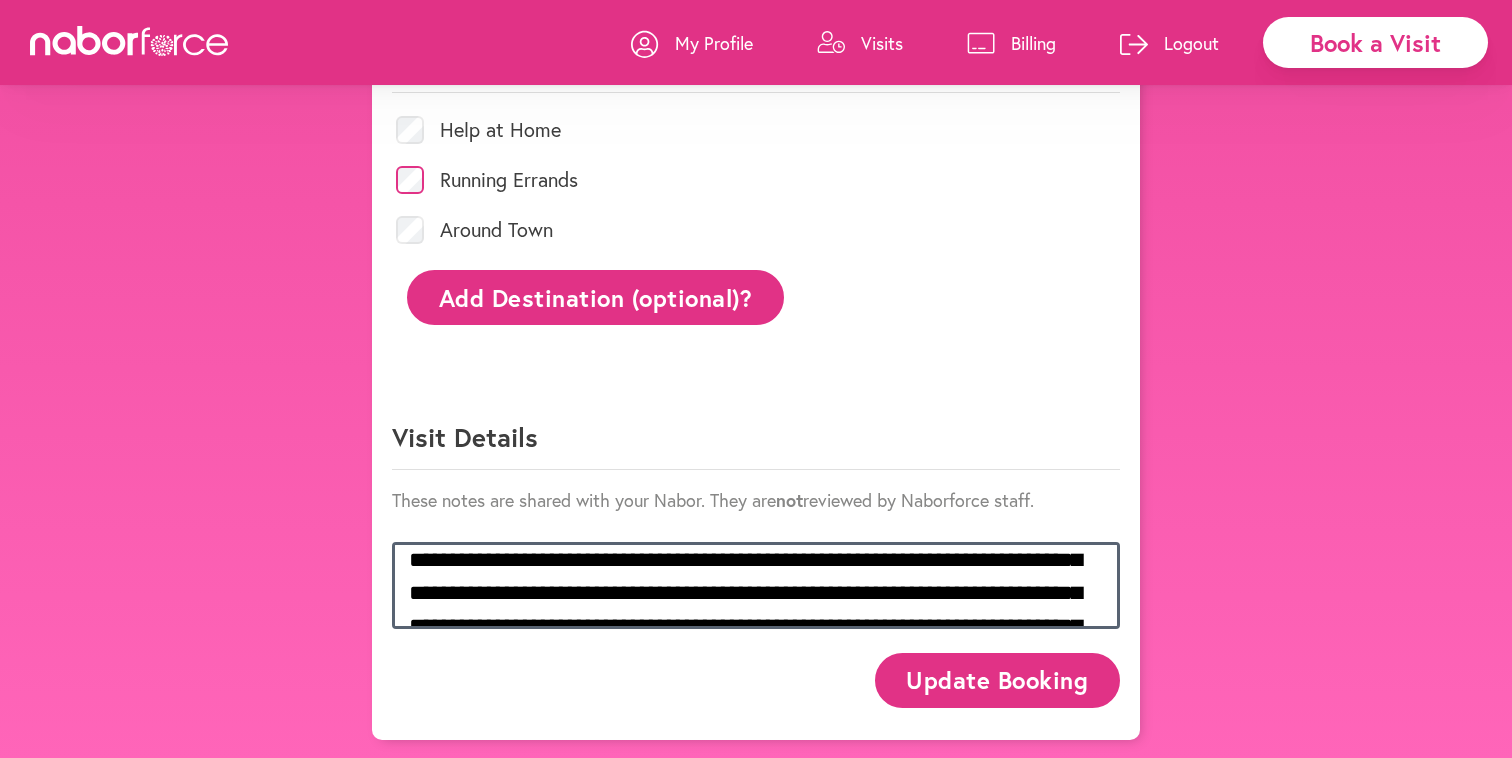 scroll, scrollTop: 99, scrollLeft: 0, axis: vertical 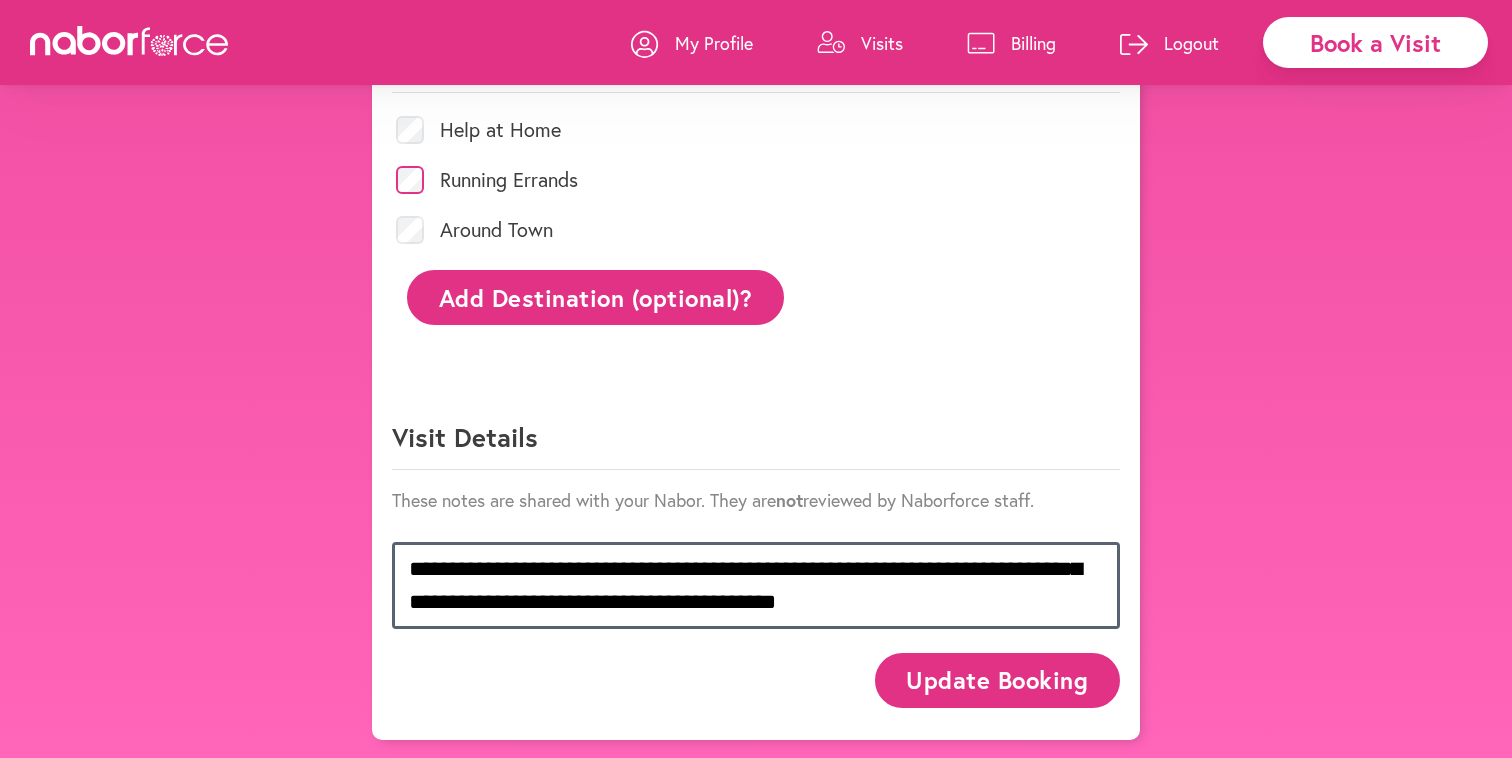 drag, startPoint x: 405, startPoint y: 553, endPoint x: 427, endPoint y: 691, distance: 139.74261 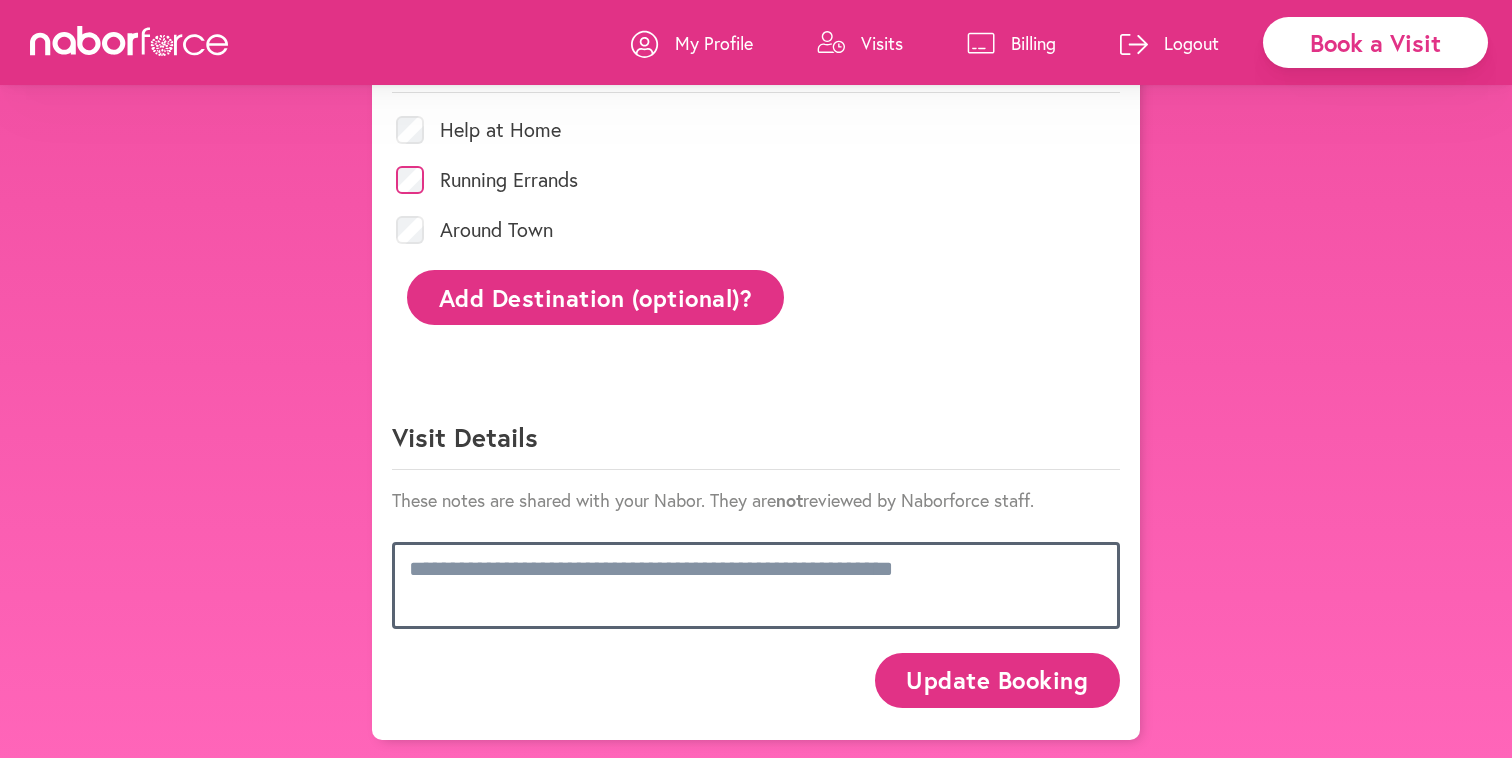 scroll, scrollTop: 0, scrollLeft: 0, axis: both 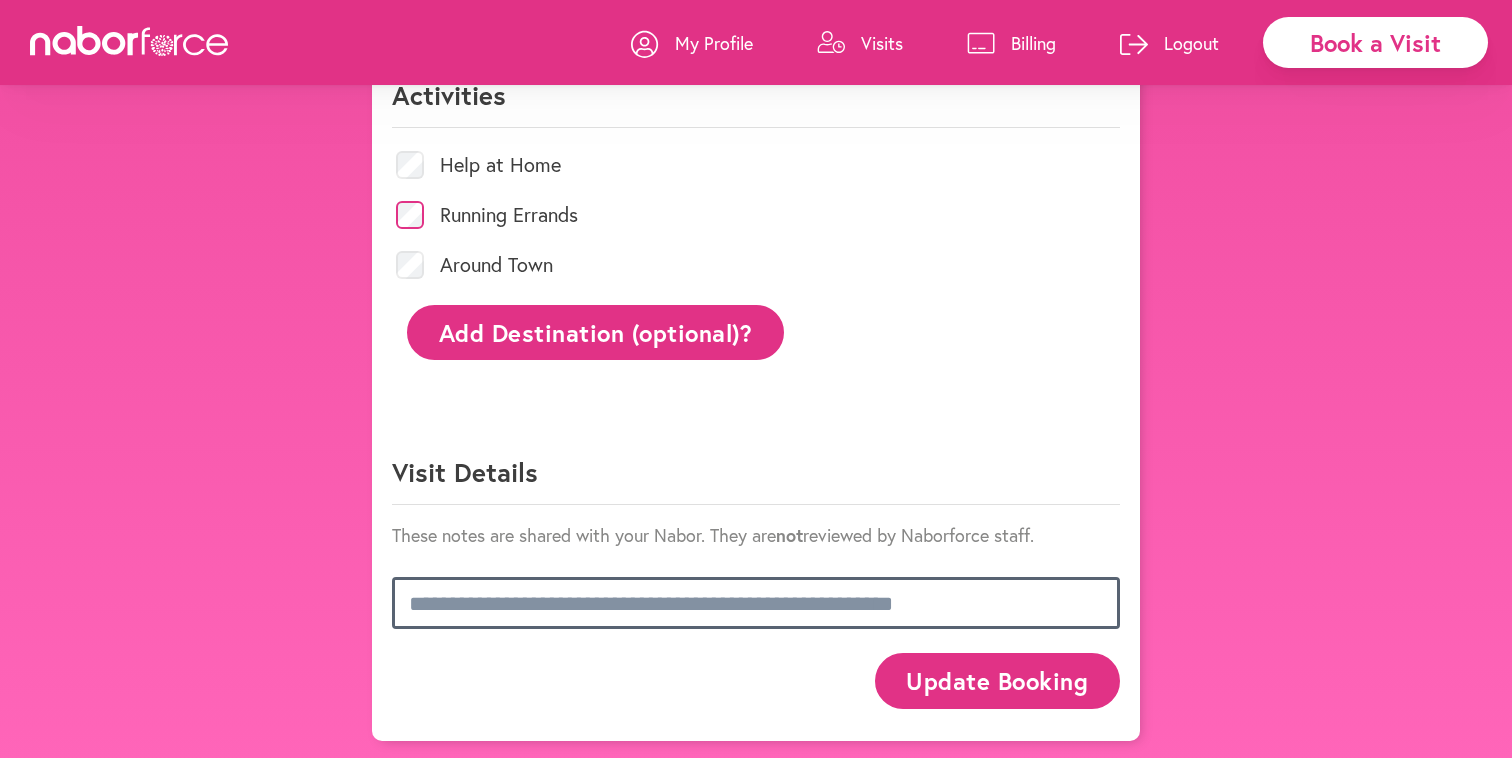 paste on "[MASKED_DATA]" 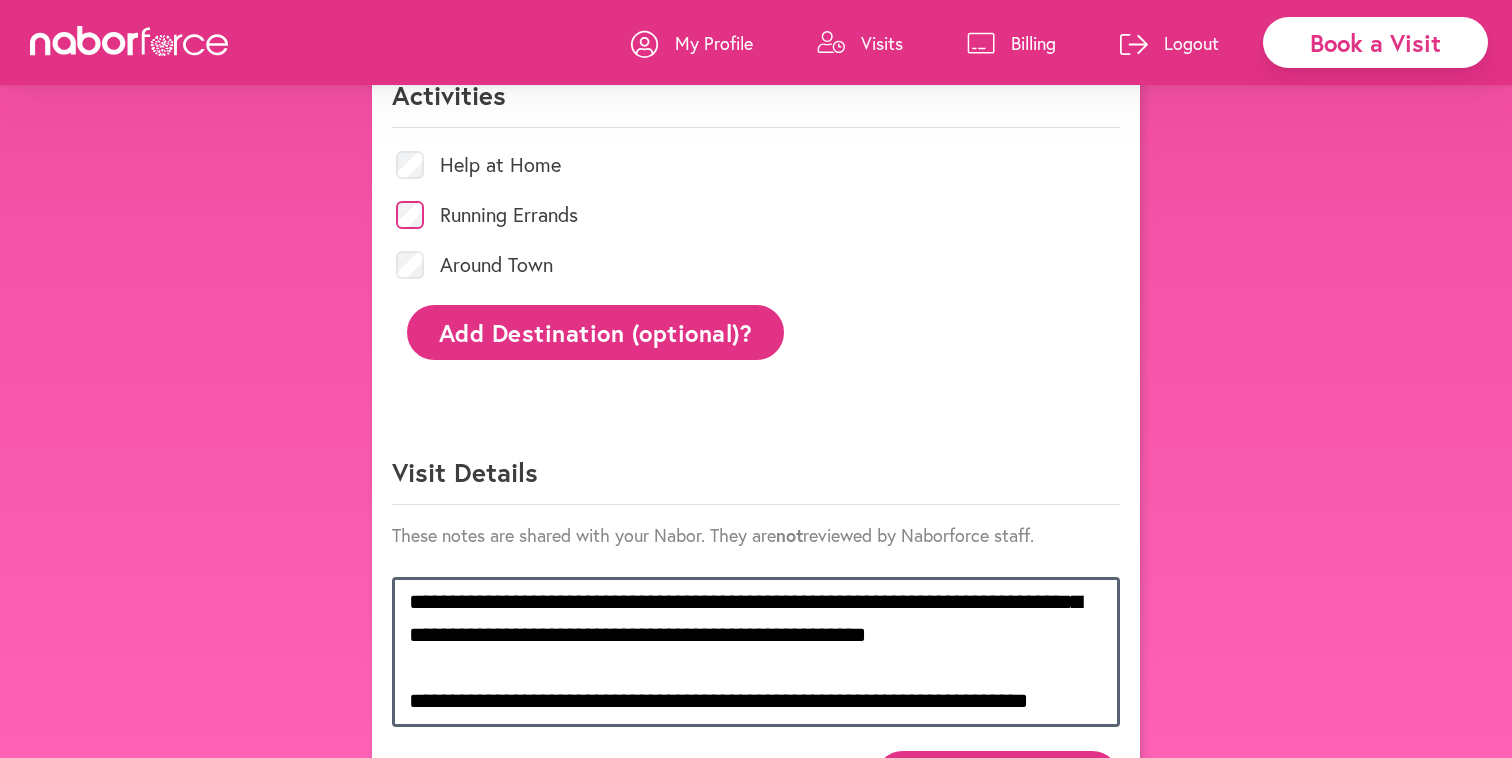 scroll, scrollTop: 365, scrollLeft: 0, axis: vertical 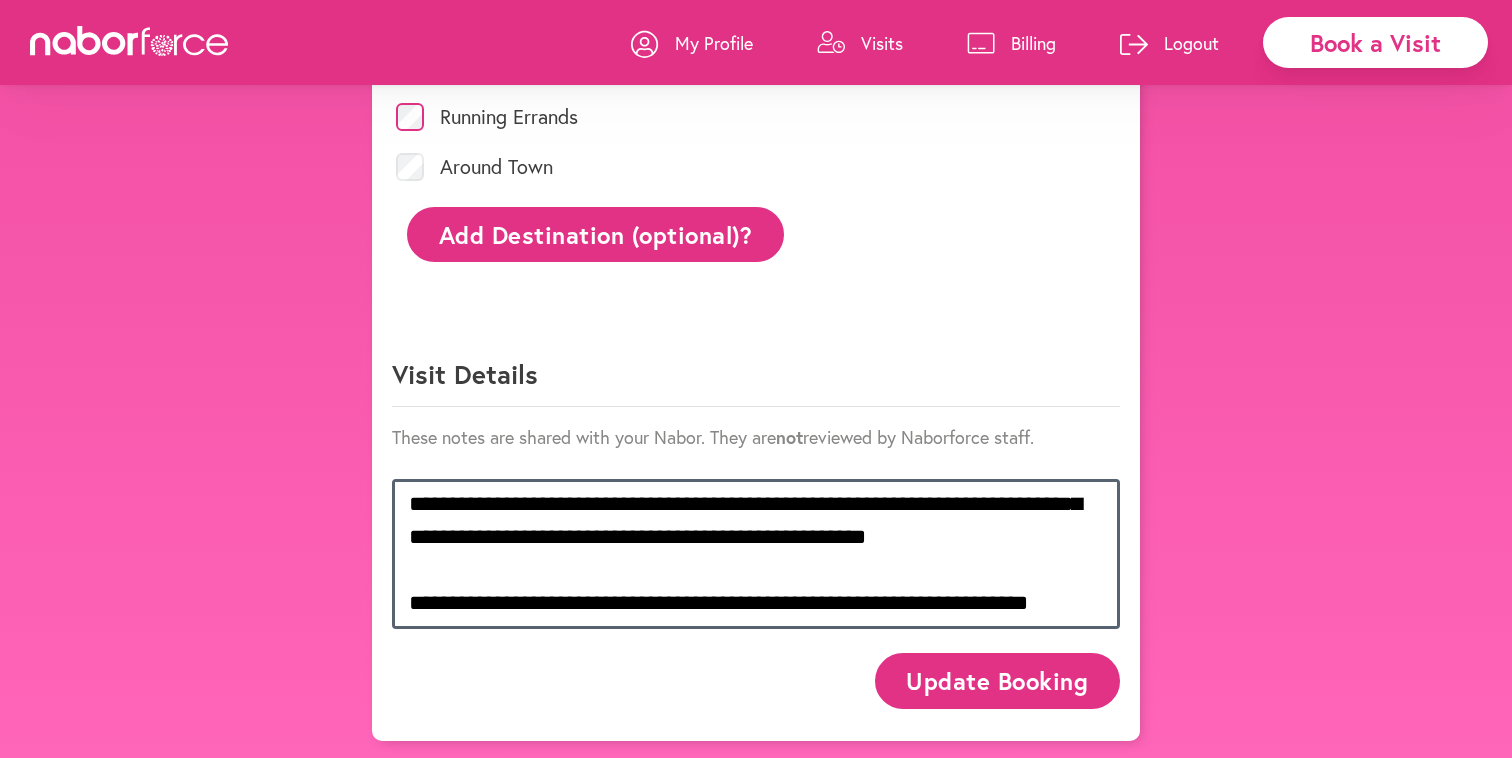 type on "[MASKED_DATA]" 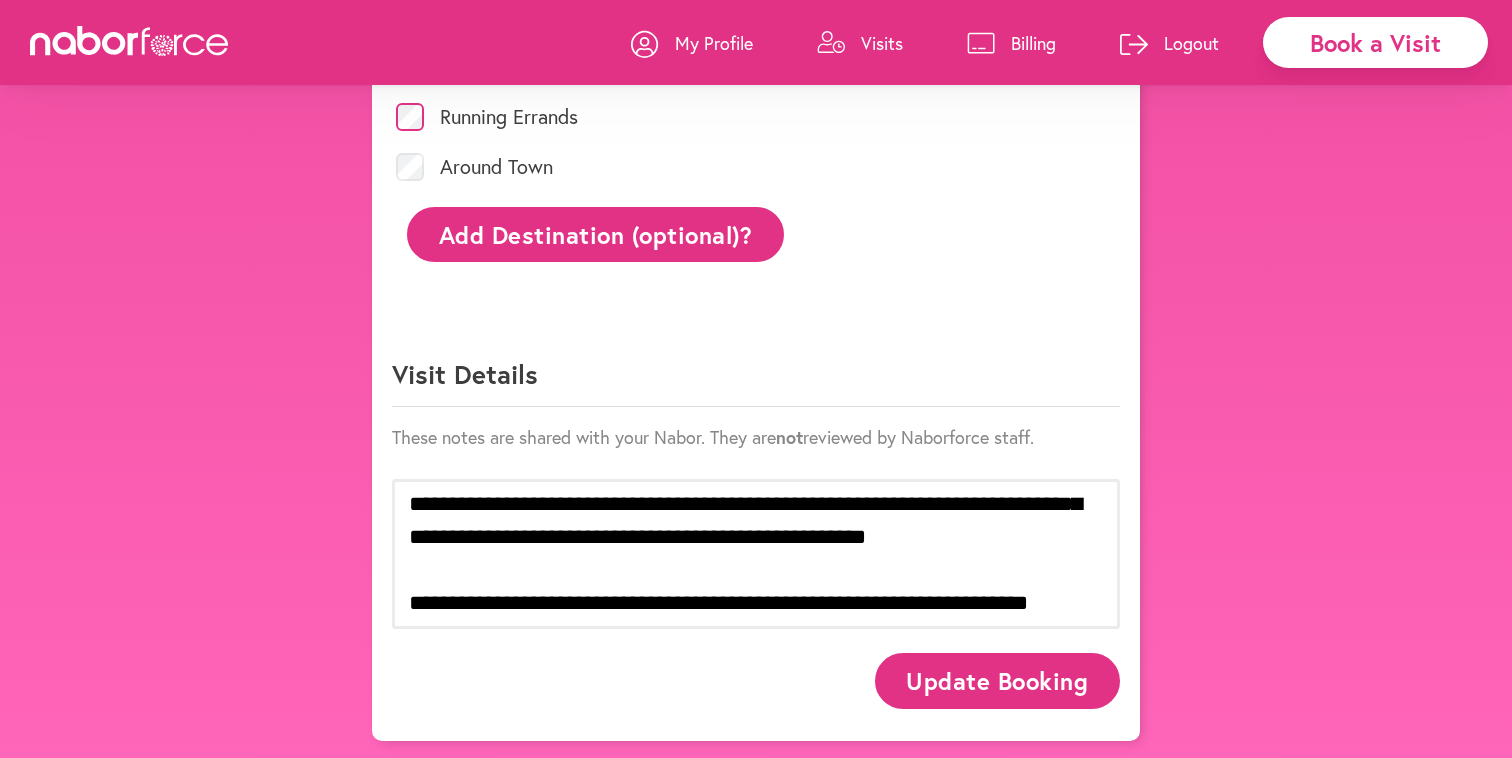 click on "Update Booking" at bounding box center [997, 680] 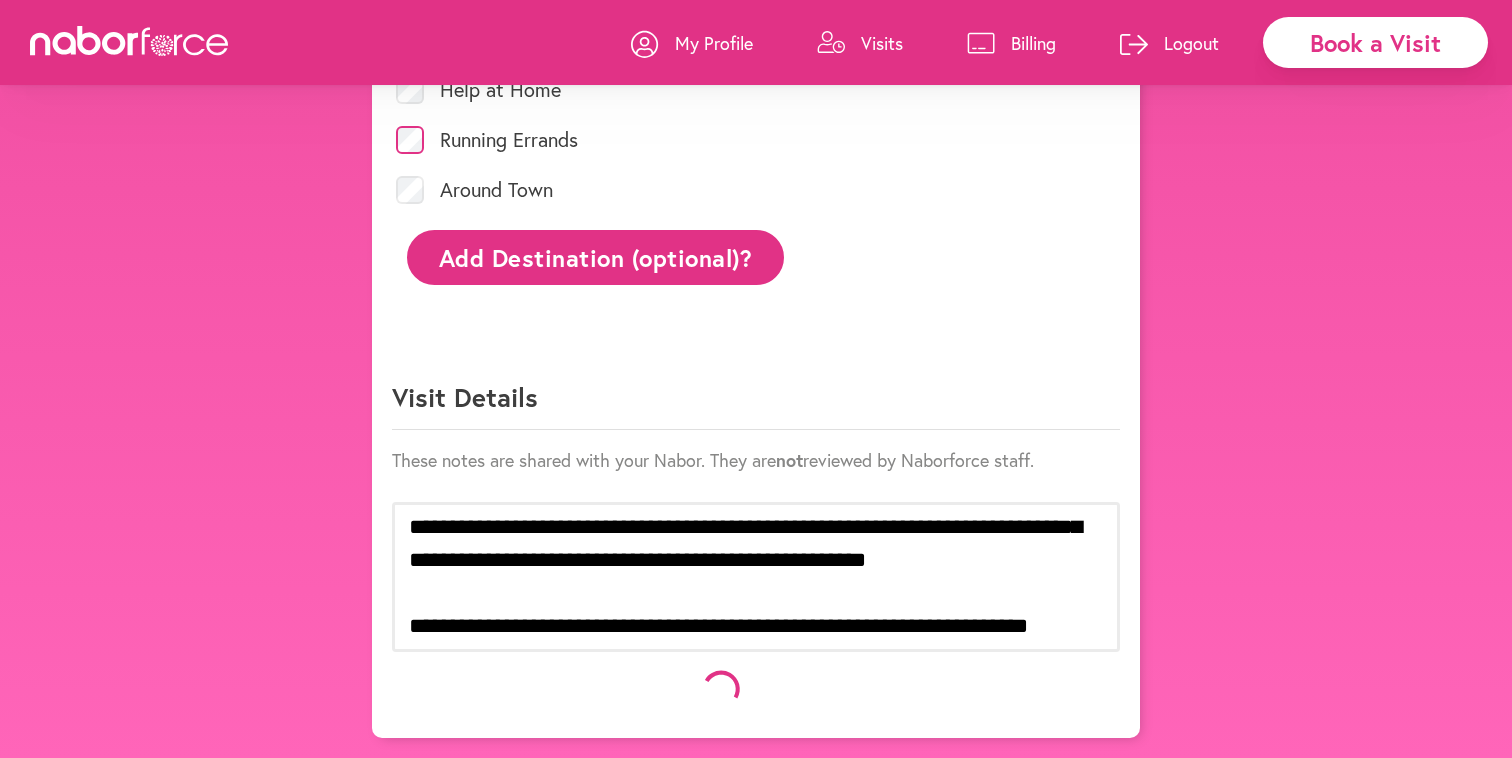 scroll, scrollTop: 948, scrollLeft: 0, axis: vertical 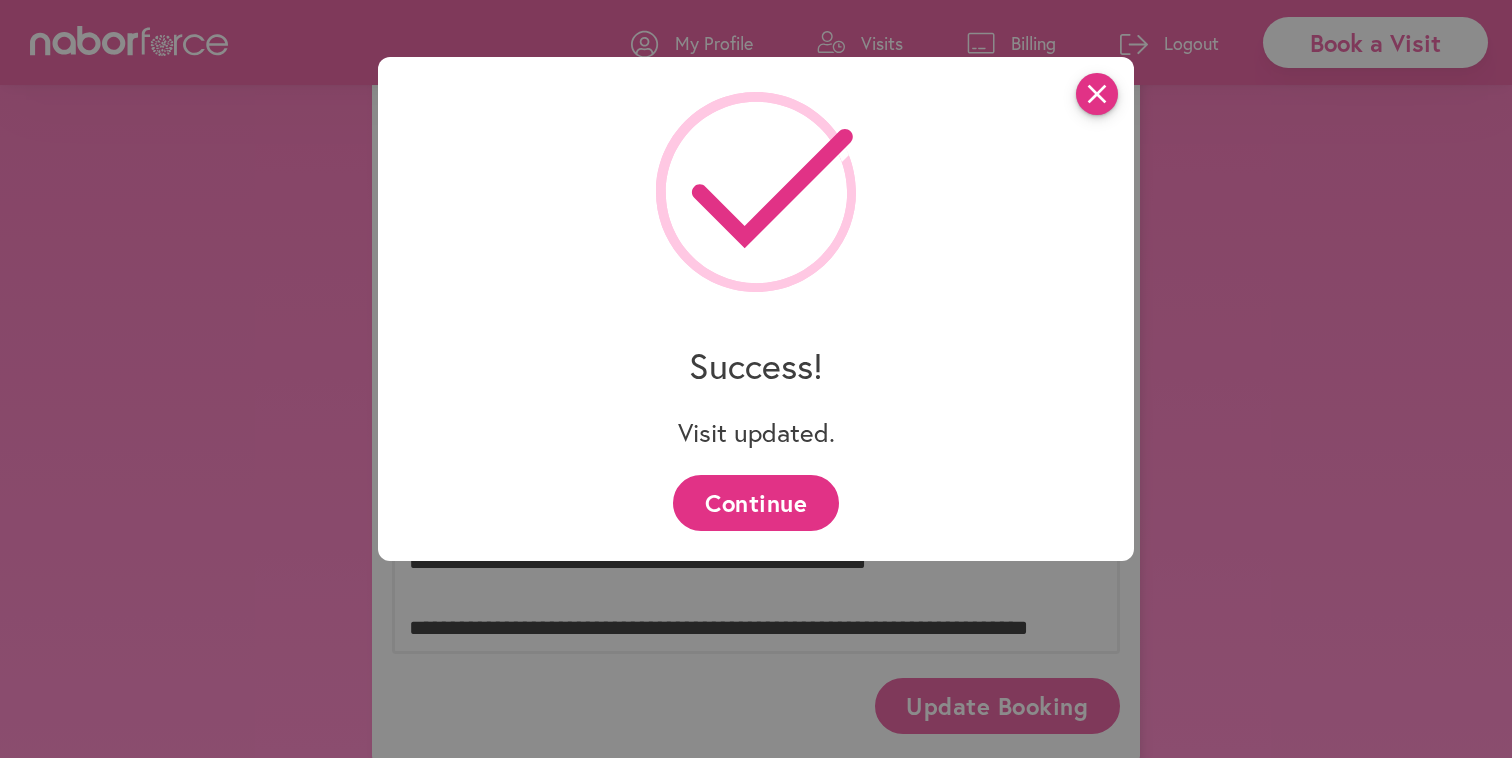 click on "close" at bounding box center [1097, 94] 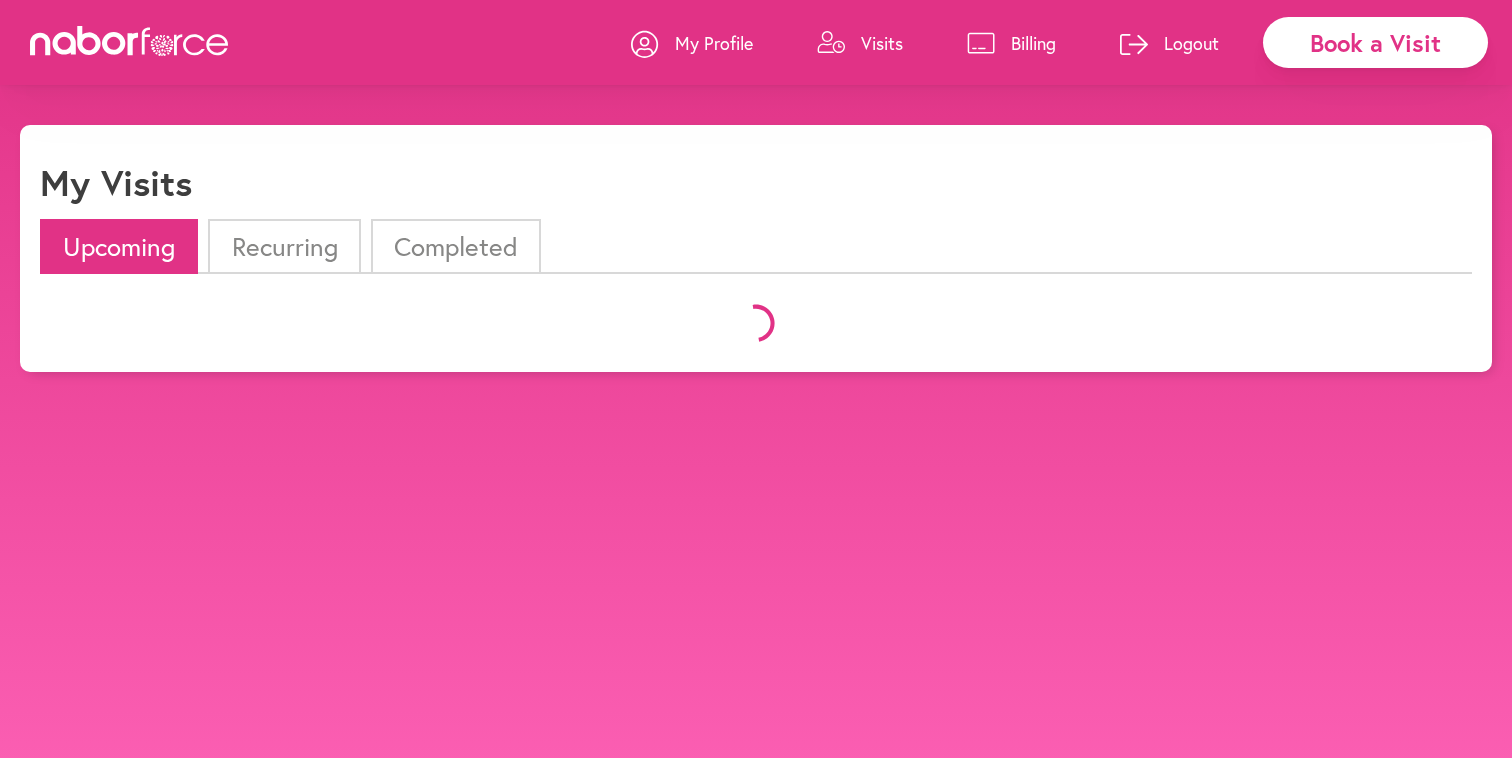 scroll, scrollTop: 0, scrollLeft: 0, axis: both 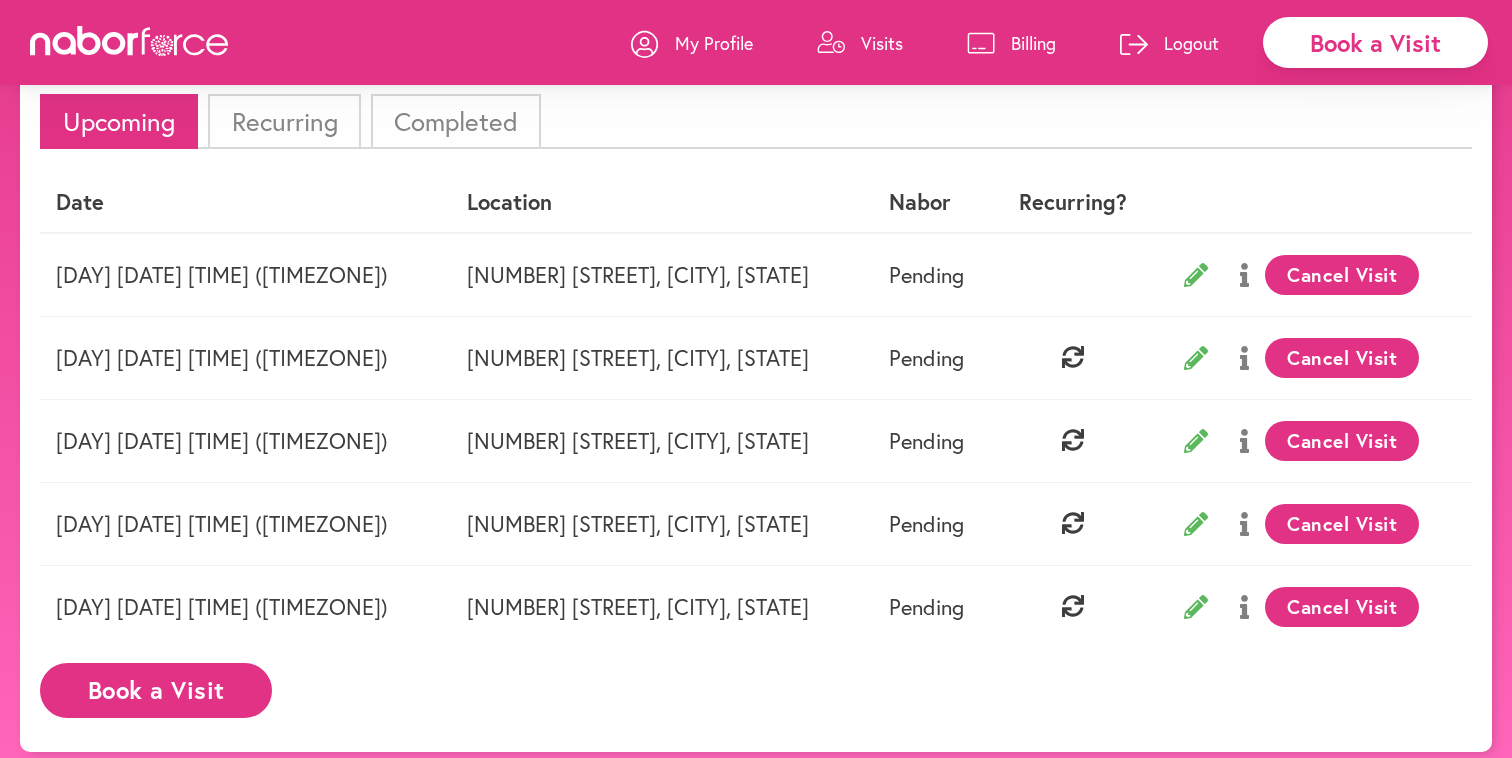 click 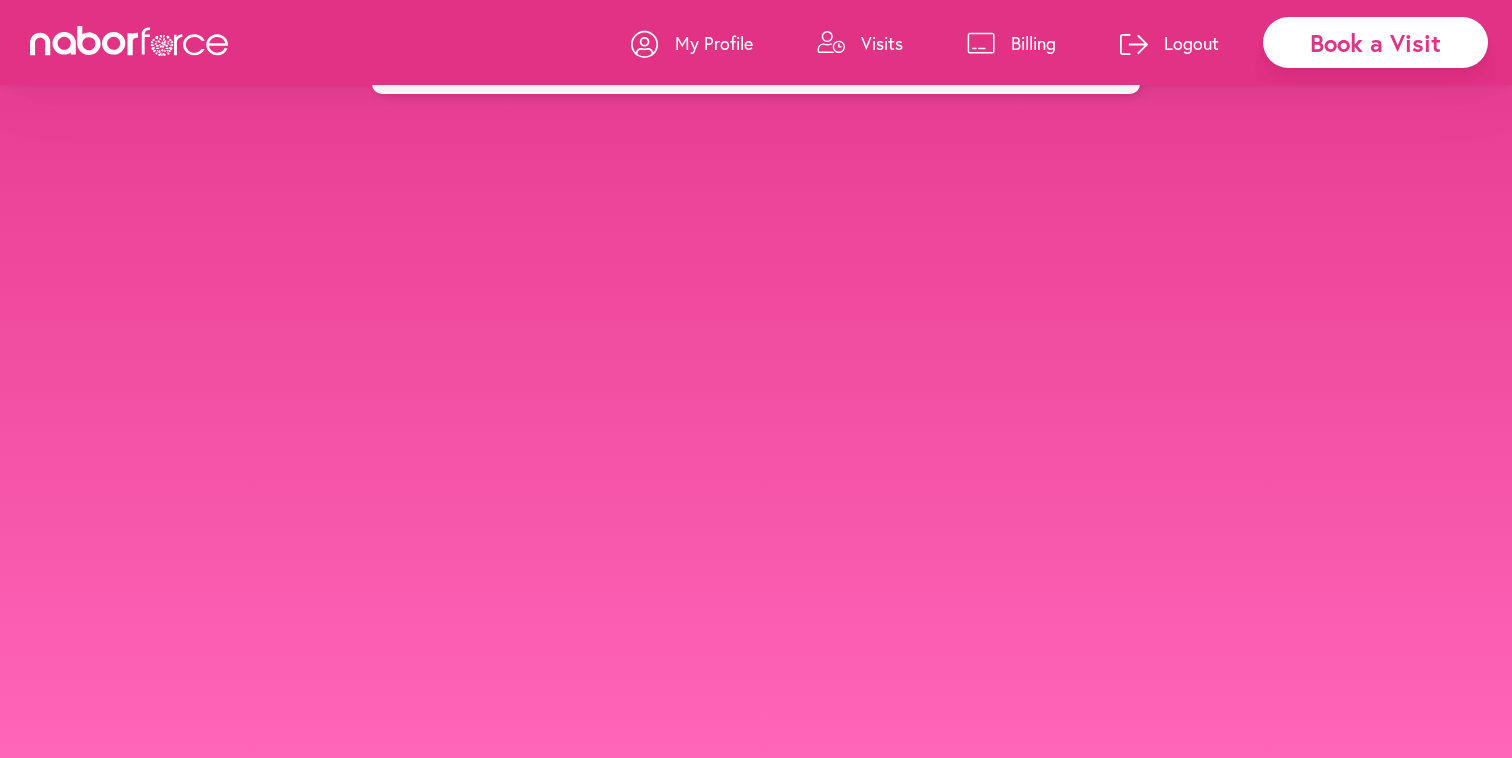 scroll, scrollTop: 0, scrollLeft: 0, axis: both 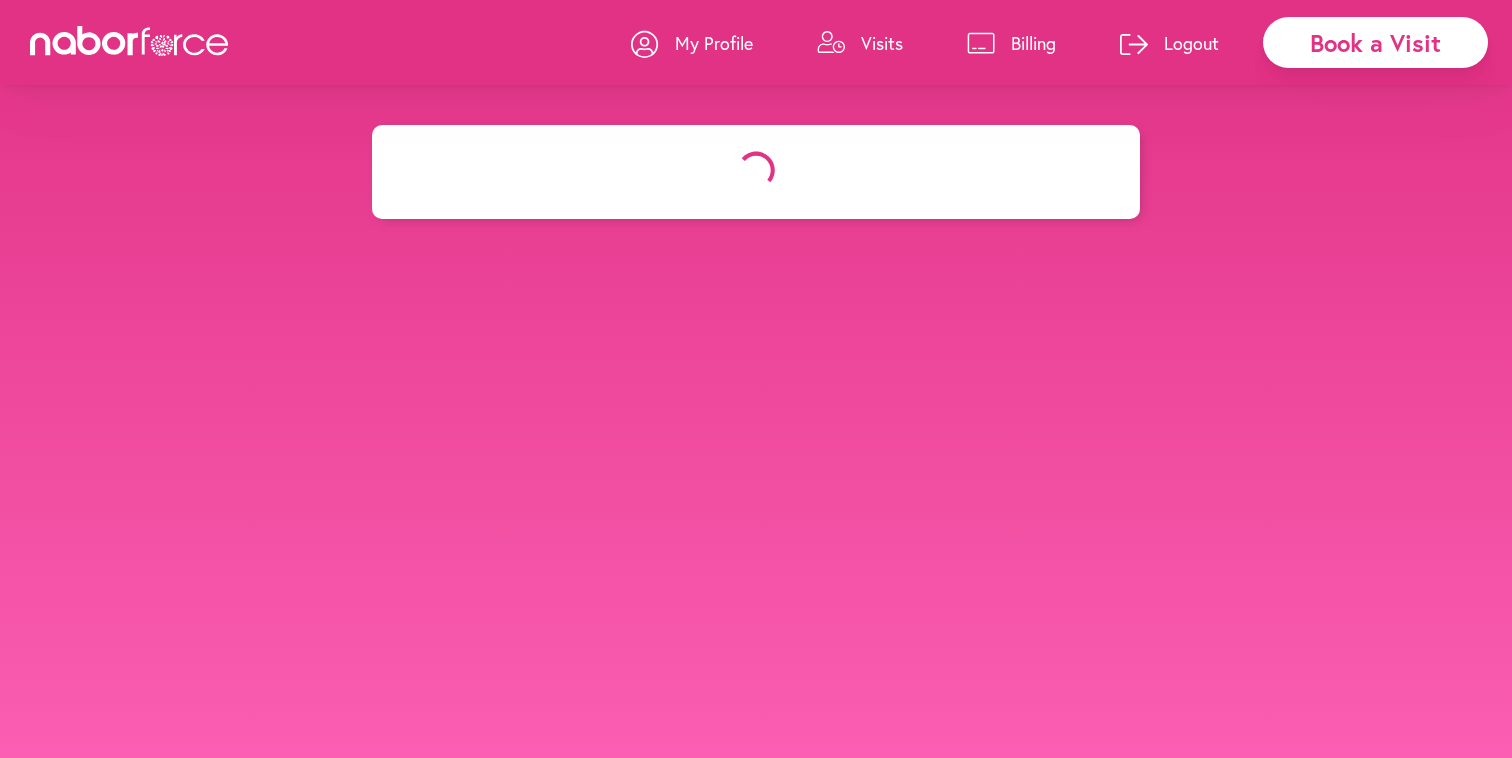 select on "********" 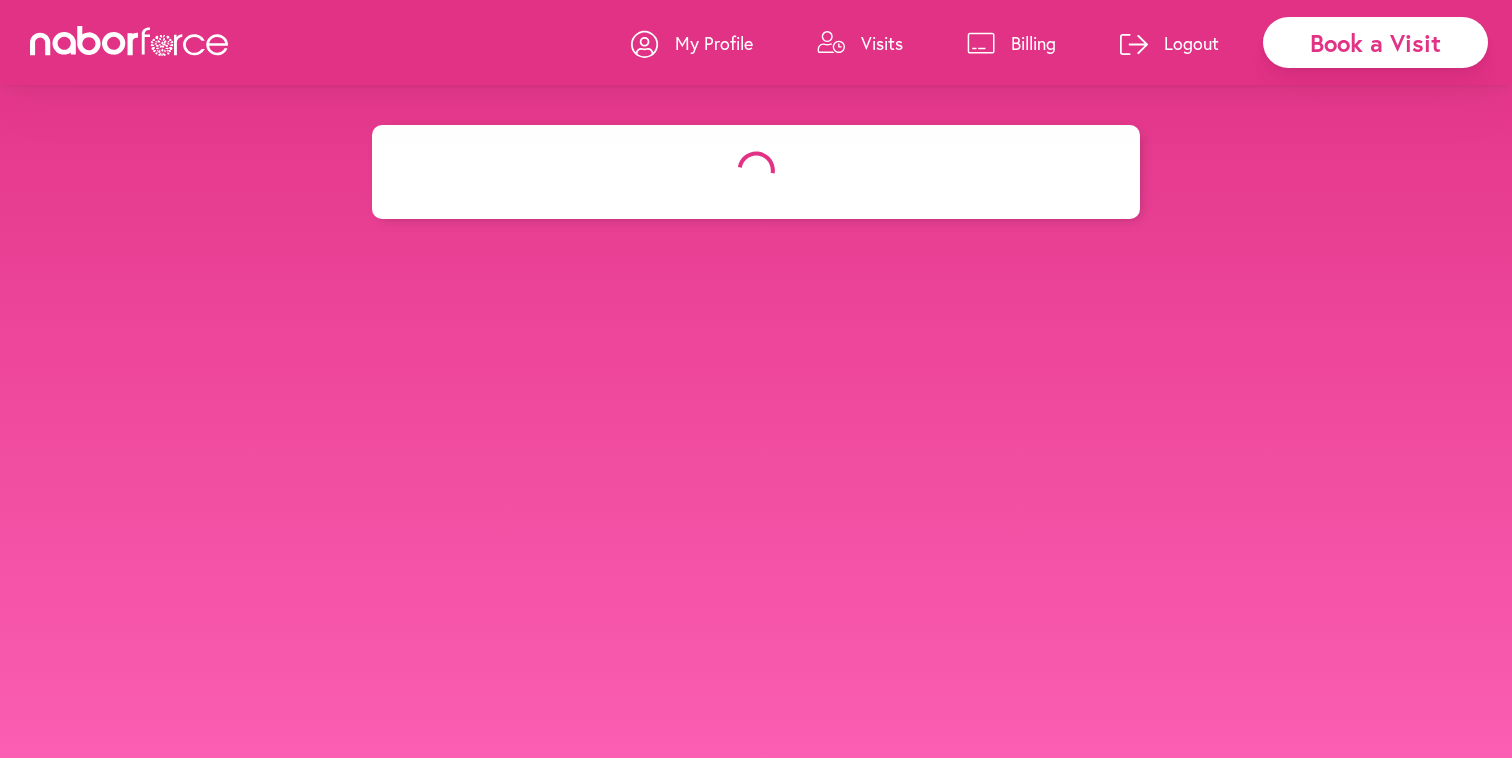 select on "***" 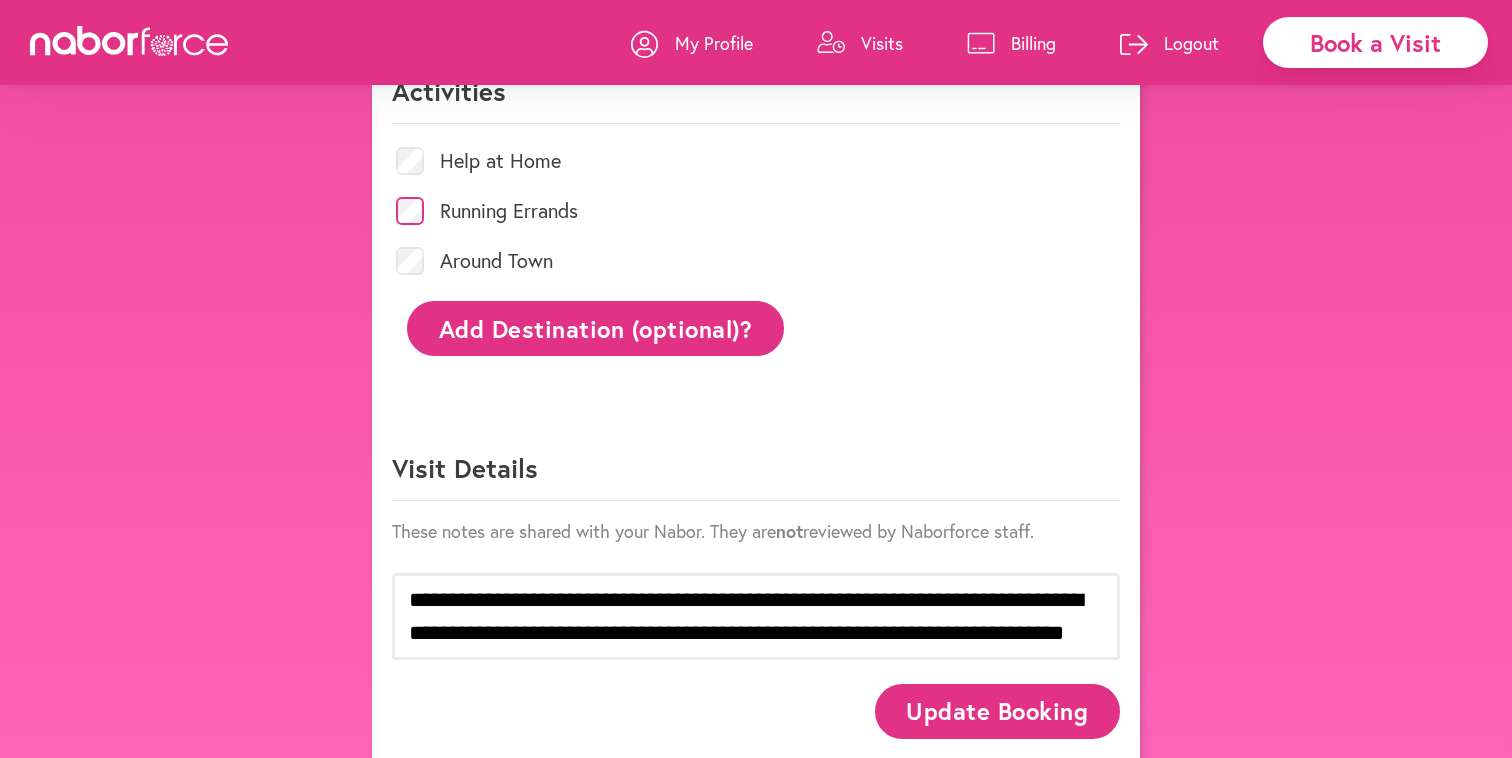 scroll, scrollTop: 885, scrollLeft: 0, axis: vertical 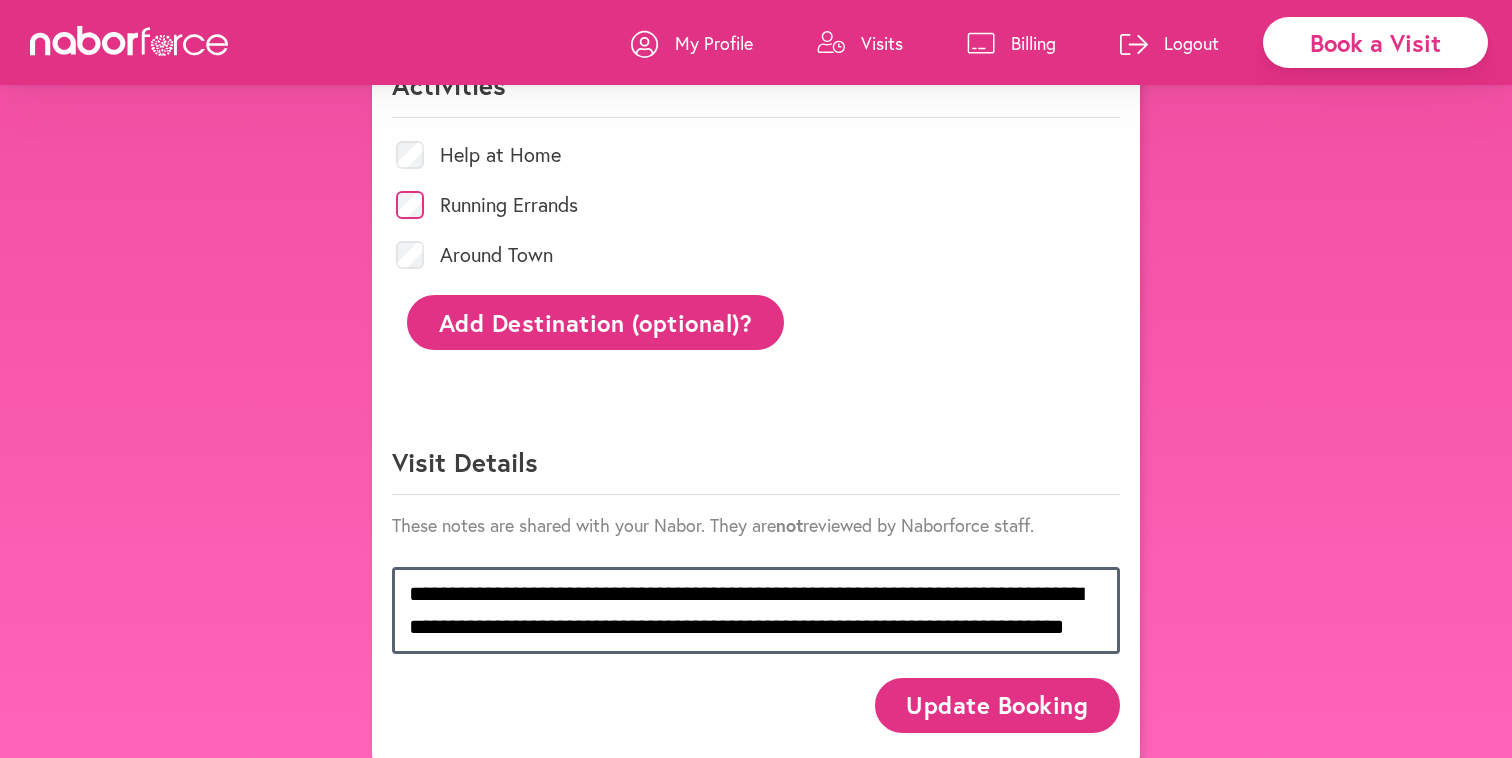 click on "**********" at bounding box center (756, 610) 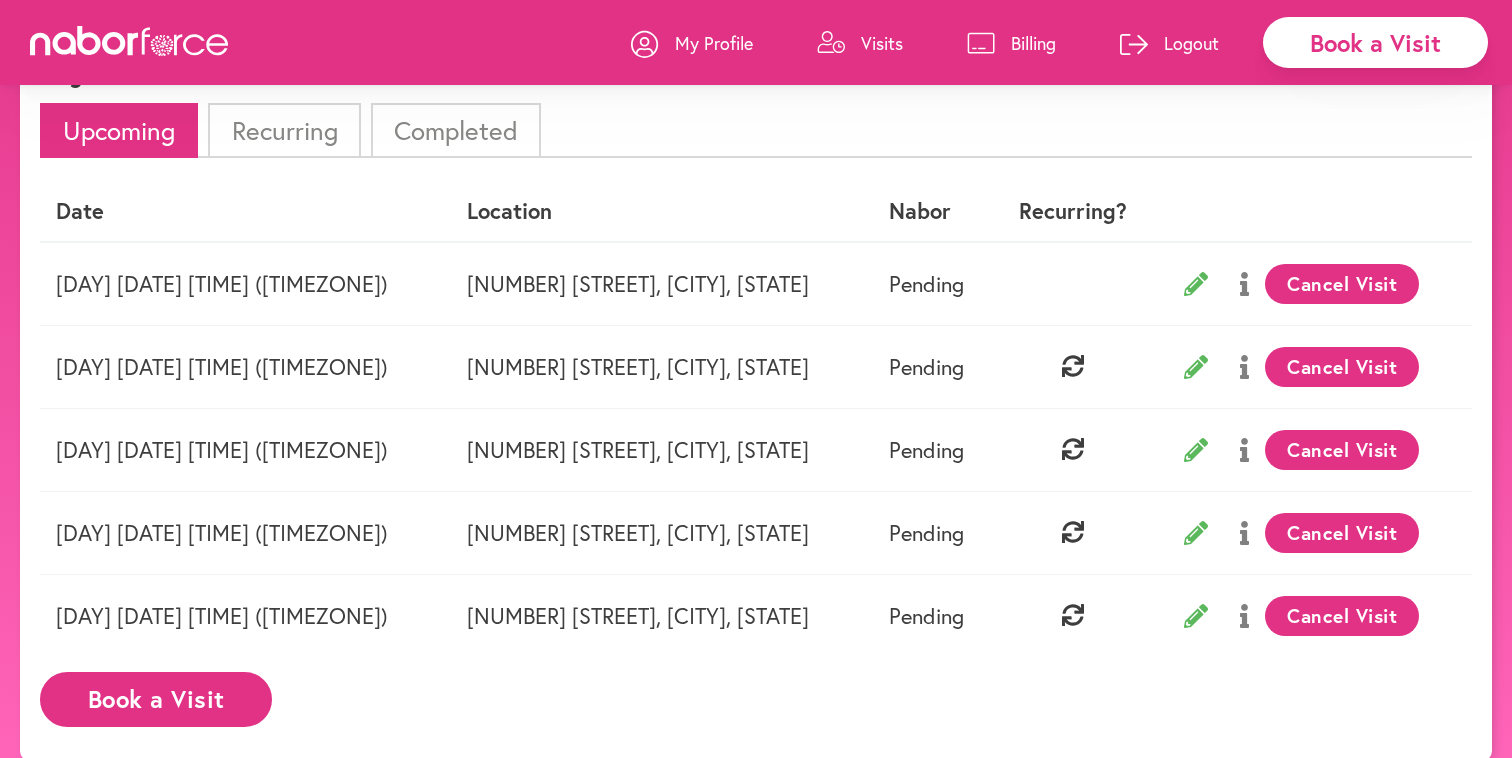 scroll, scrollTop: 78, scrollLeft: 0, axis: vertical 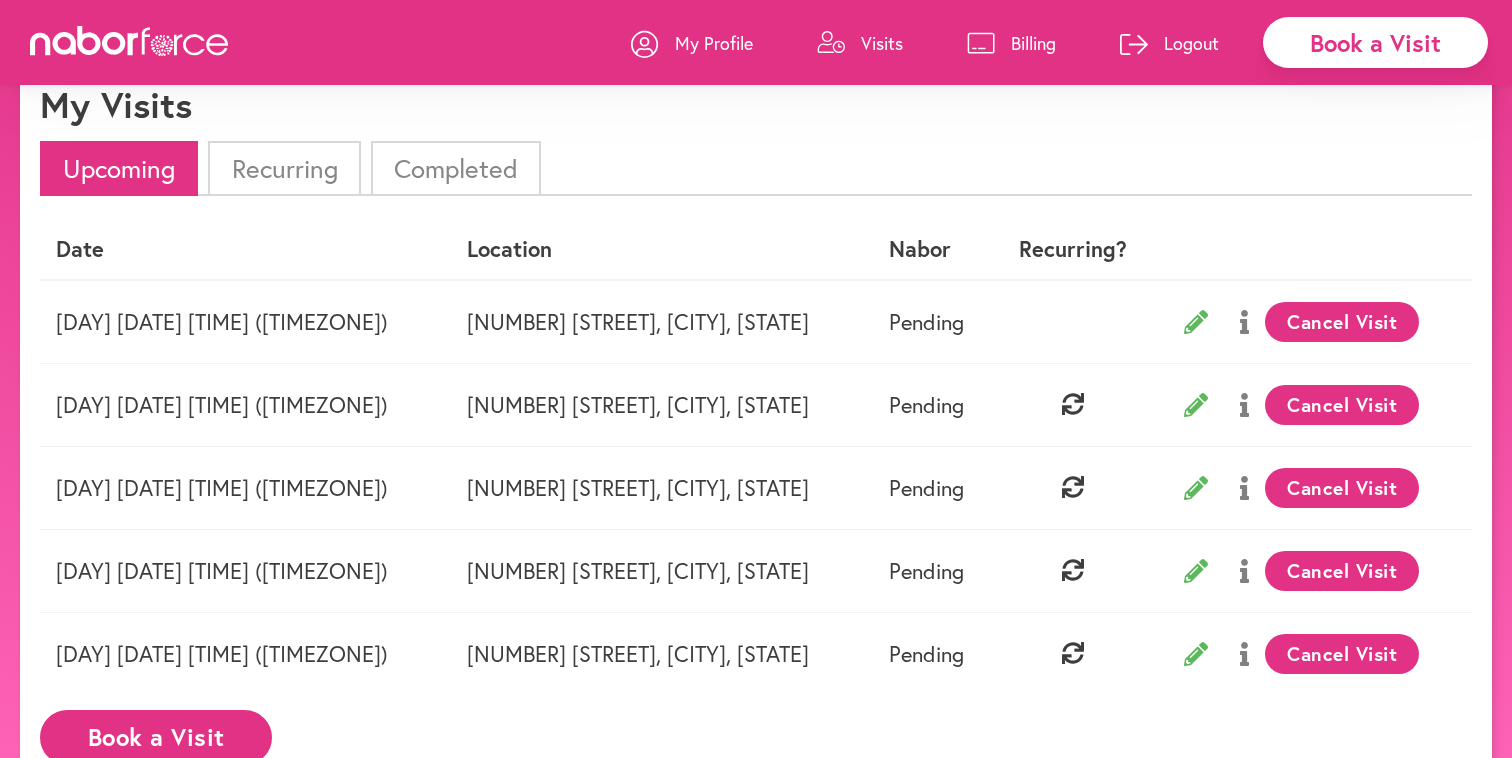 click 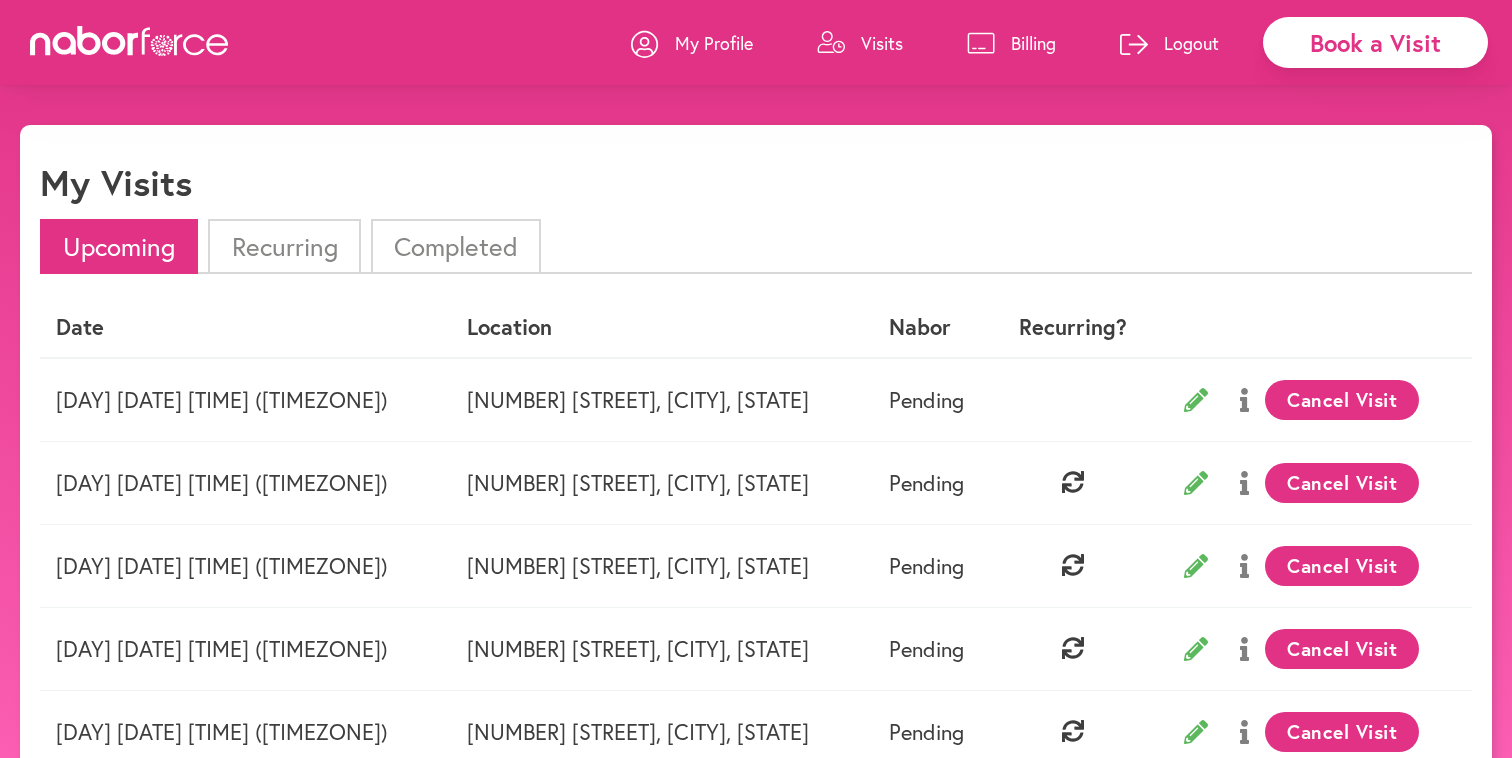 select on "*******" 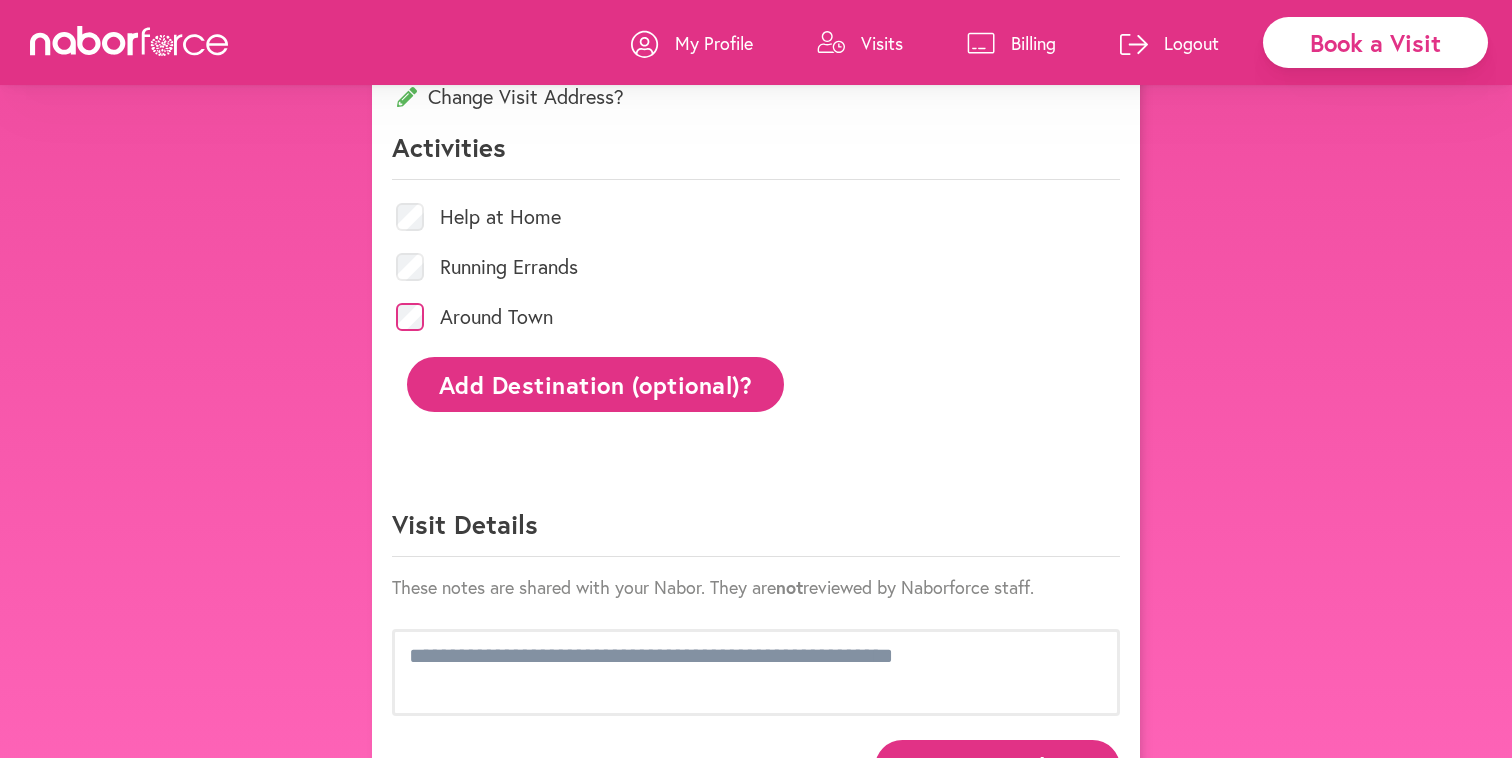 scroll, scrollTop: 824, scrollLeft: 0, axis: vertical 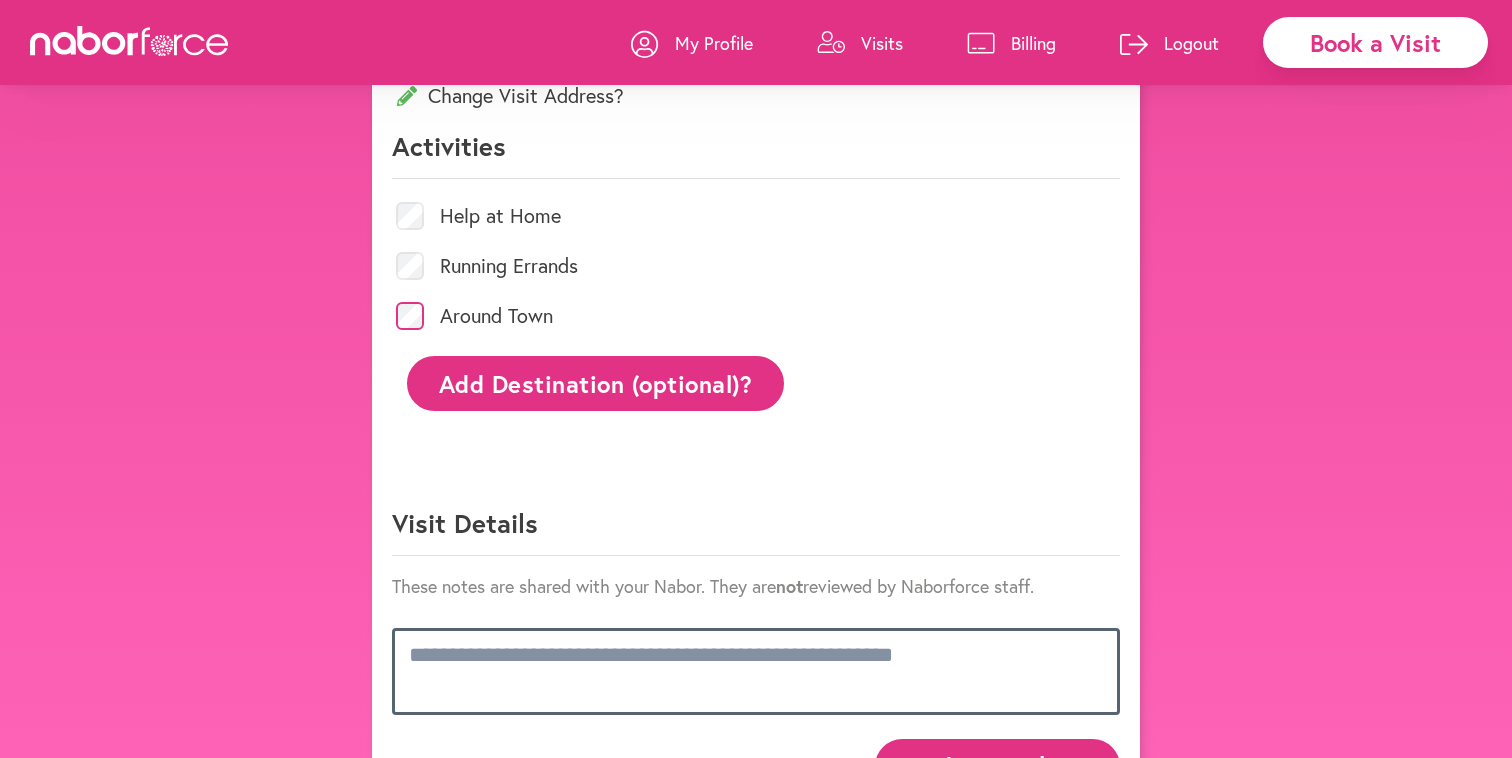 click at bounding box center [756, 671] 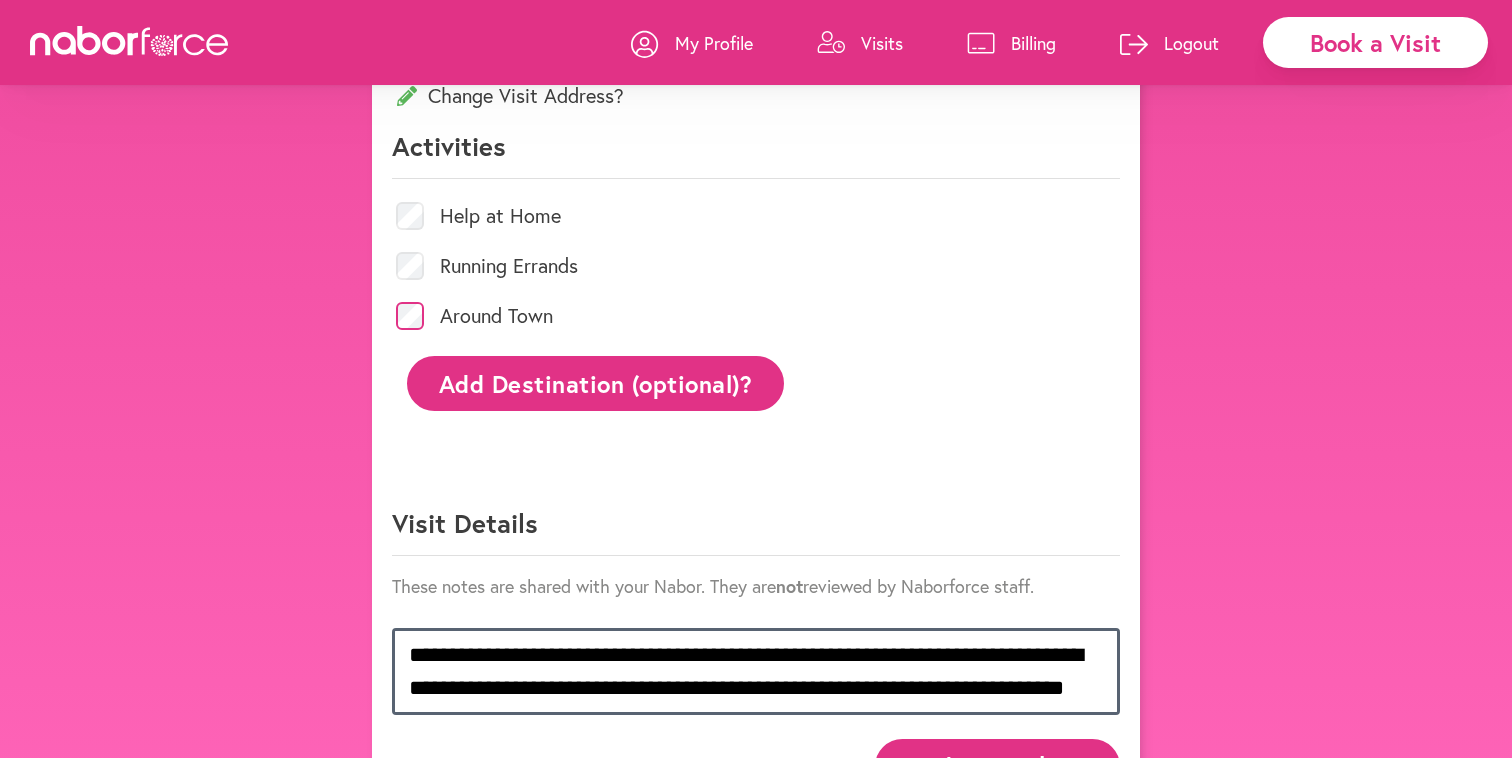 scroll, scrollTop: 828, scrollLeft: 0, axis: vertical 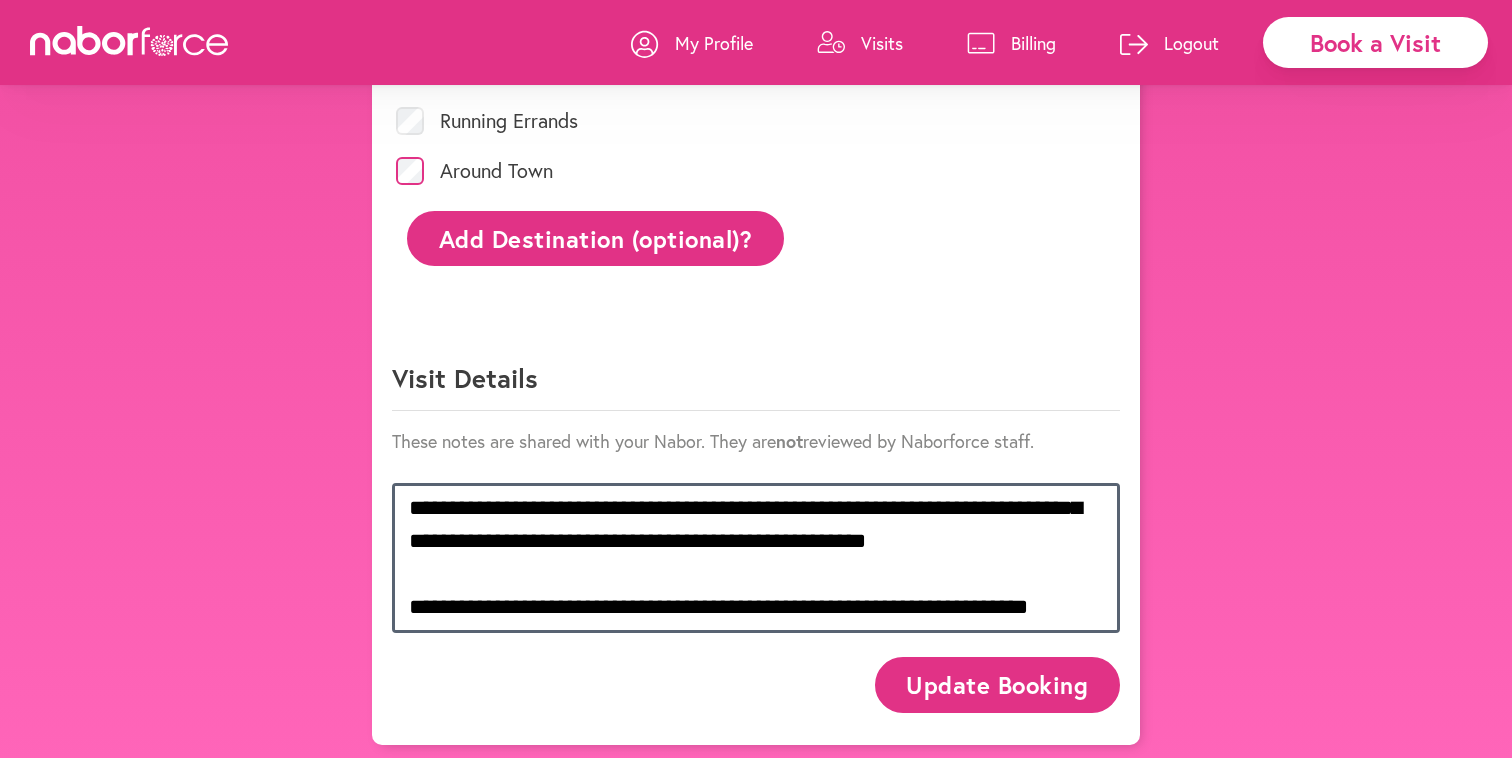 type on "**********" 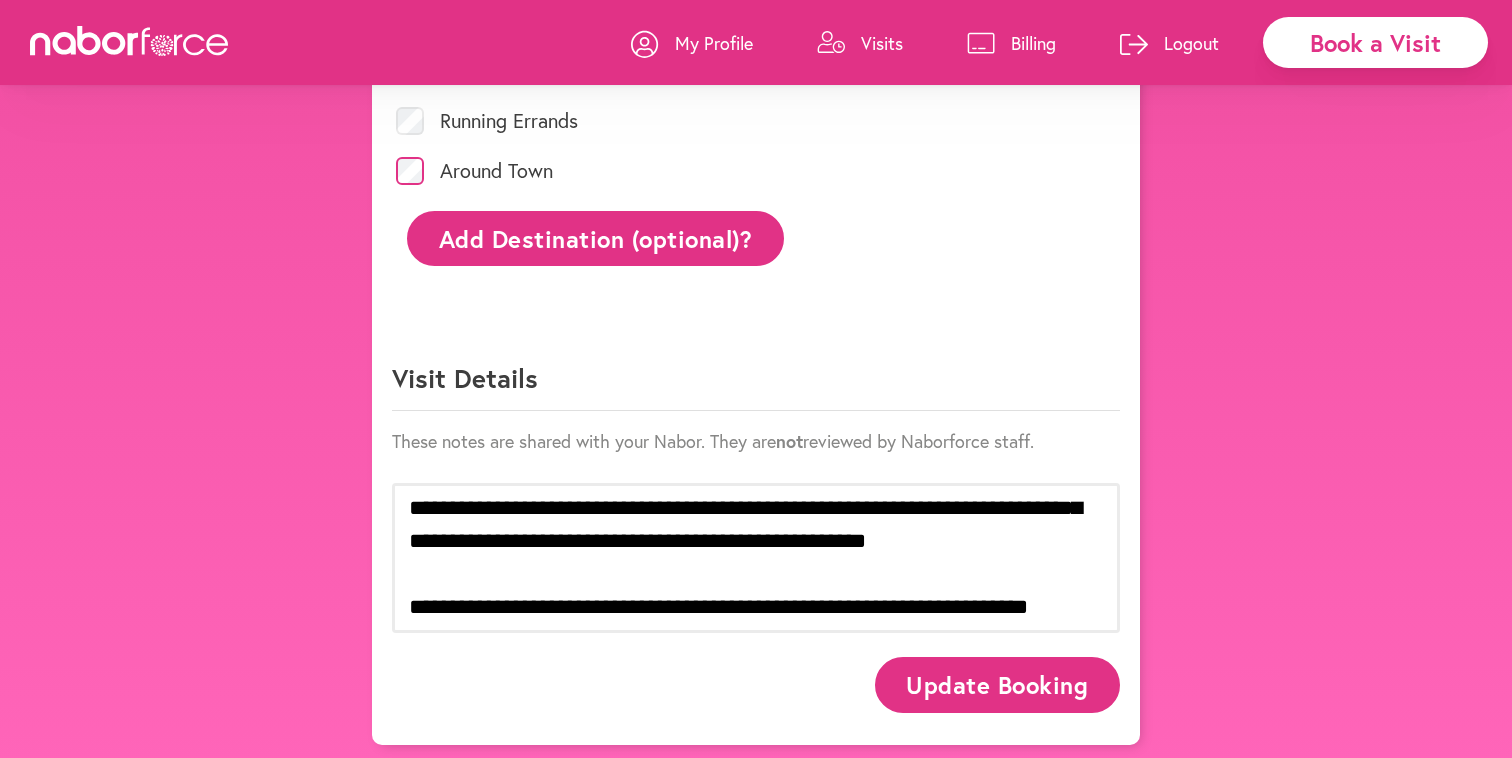 click on "Update Booking" at bounding box center (997, 684) 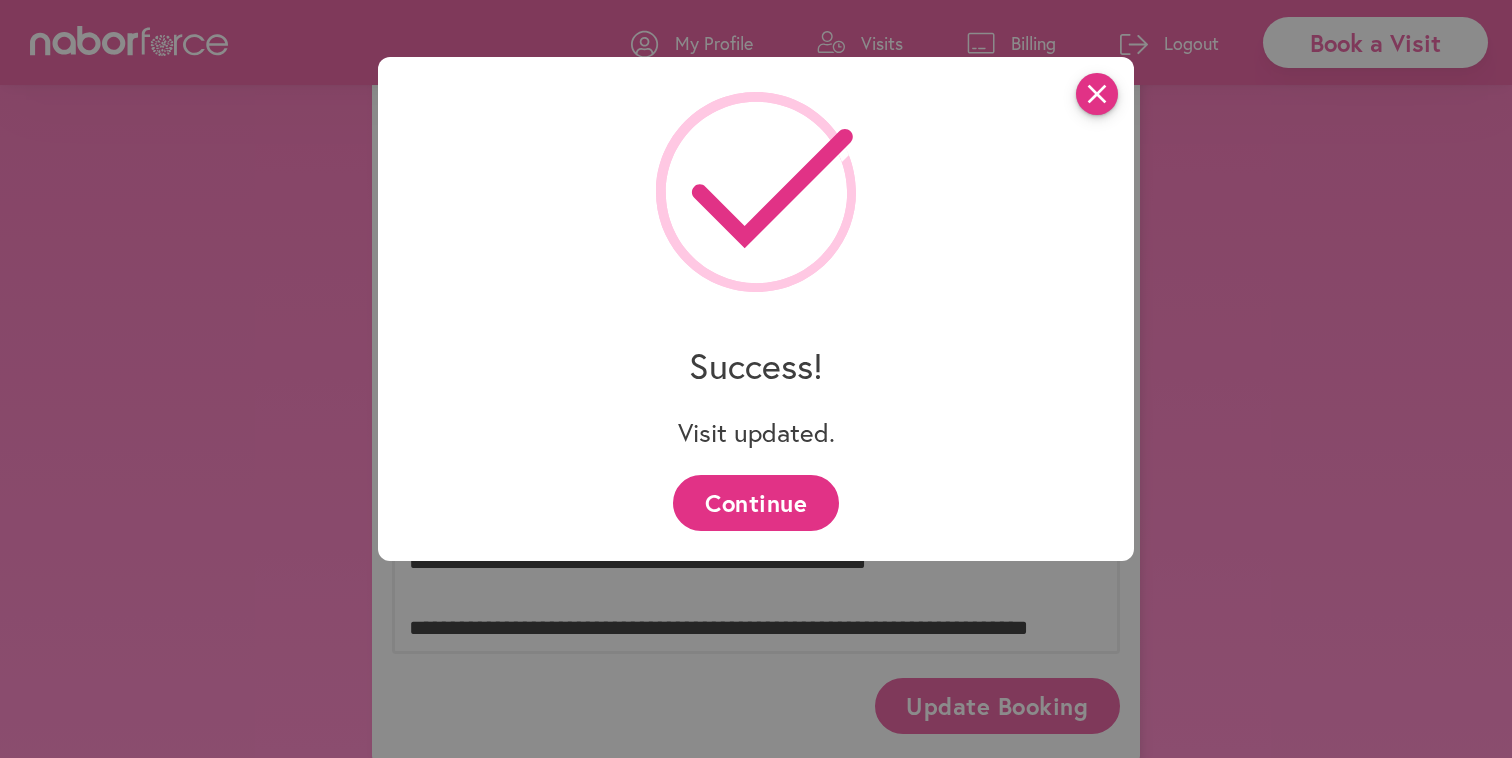 click on "close" at bounding box center [1097, 94] 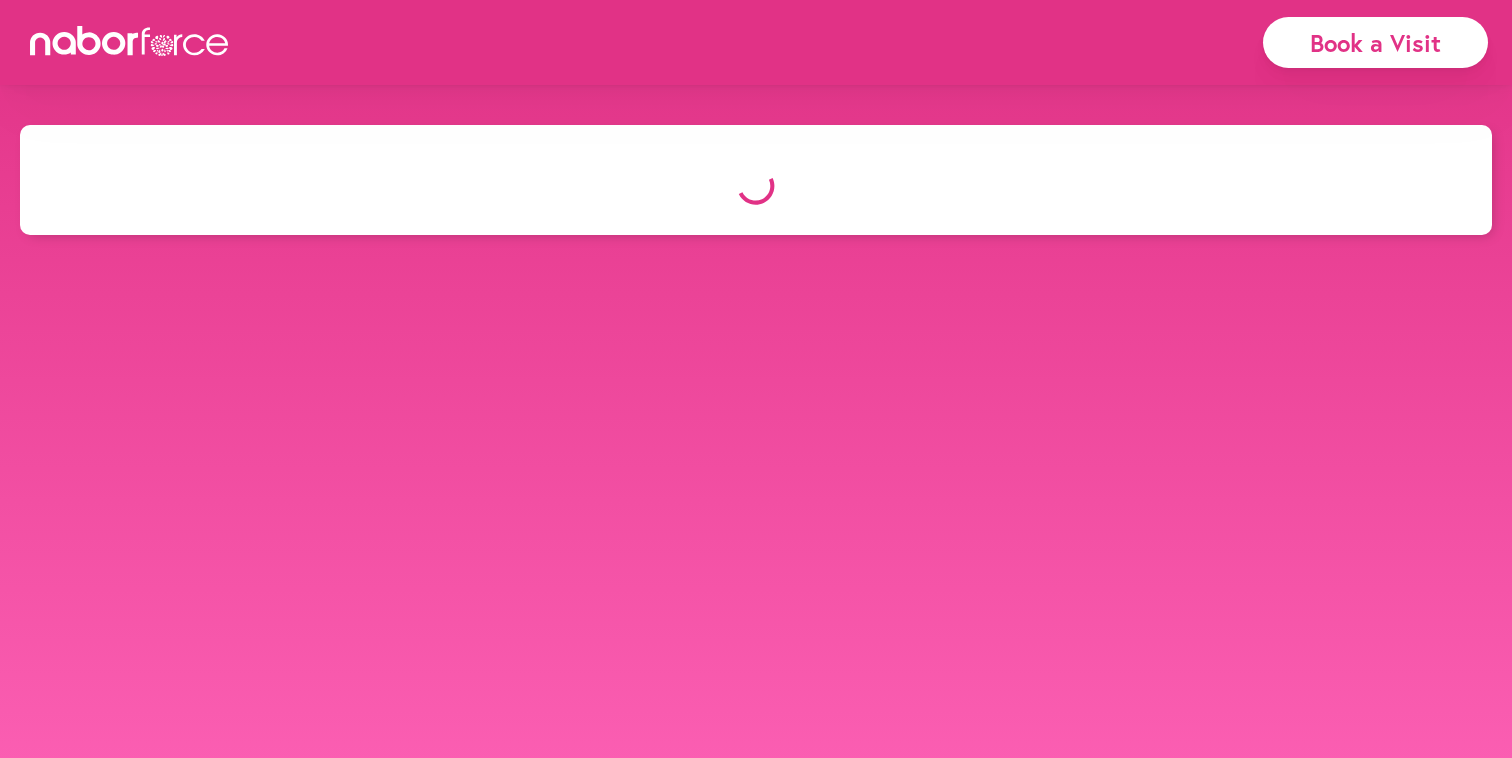 scroll, scrollTop: 0, scrollLeft: 0, axis: both 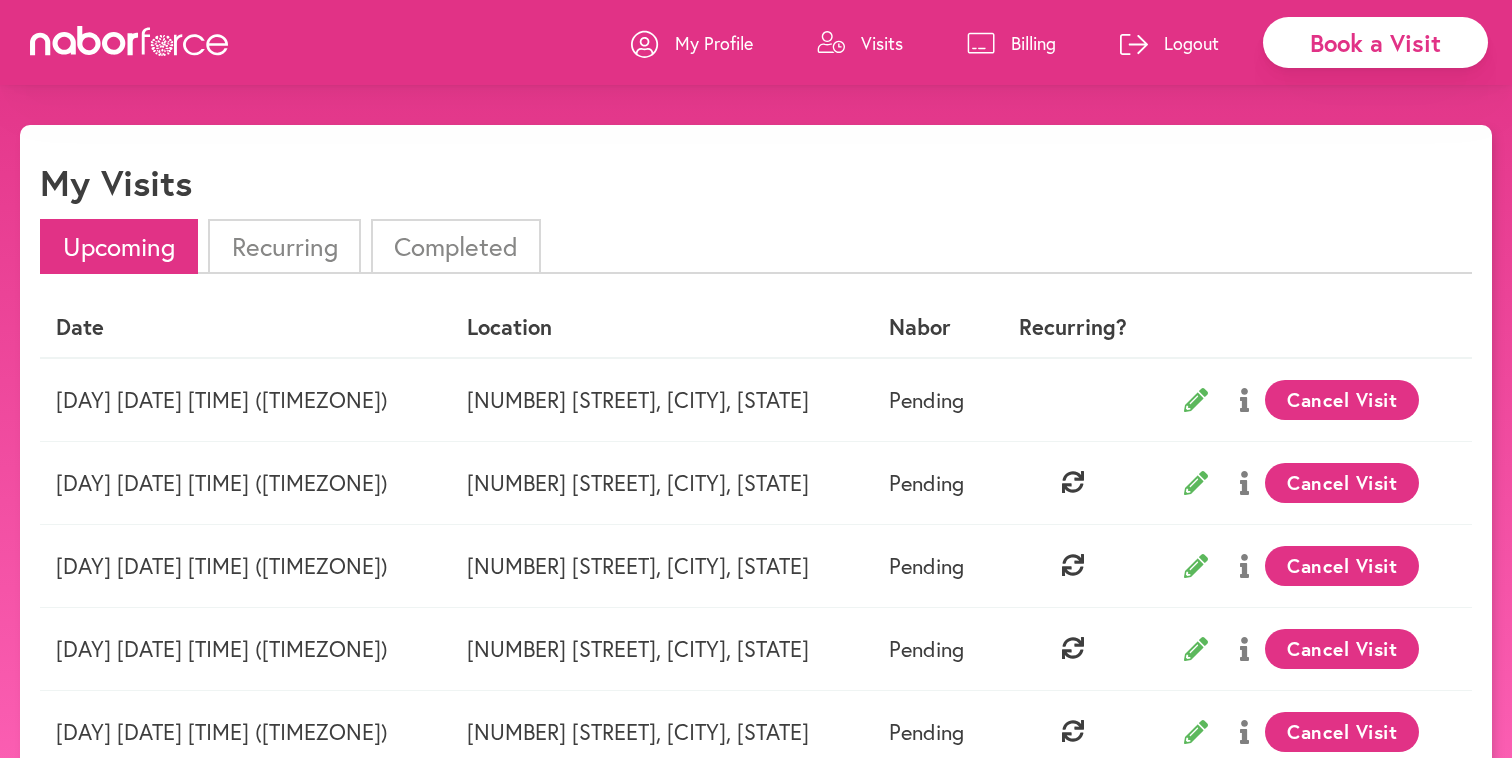 click on "Book a Visit" at bounding box center (1375, 42) 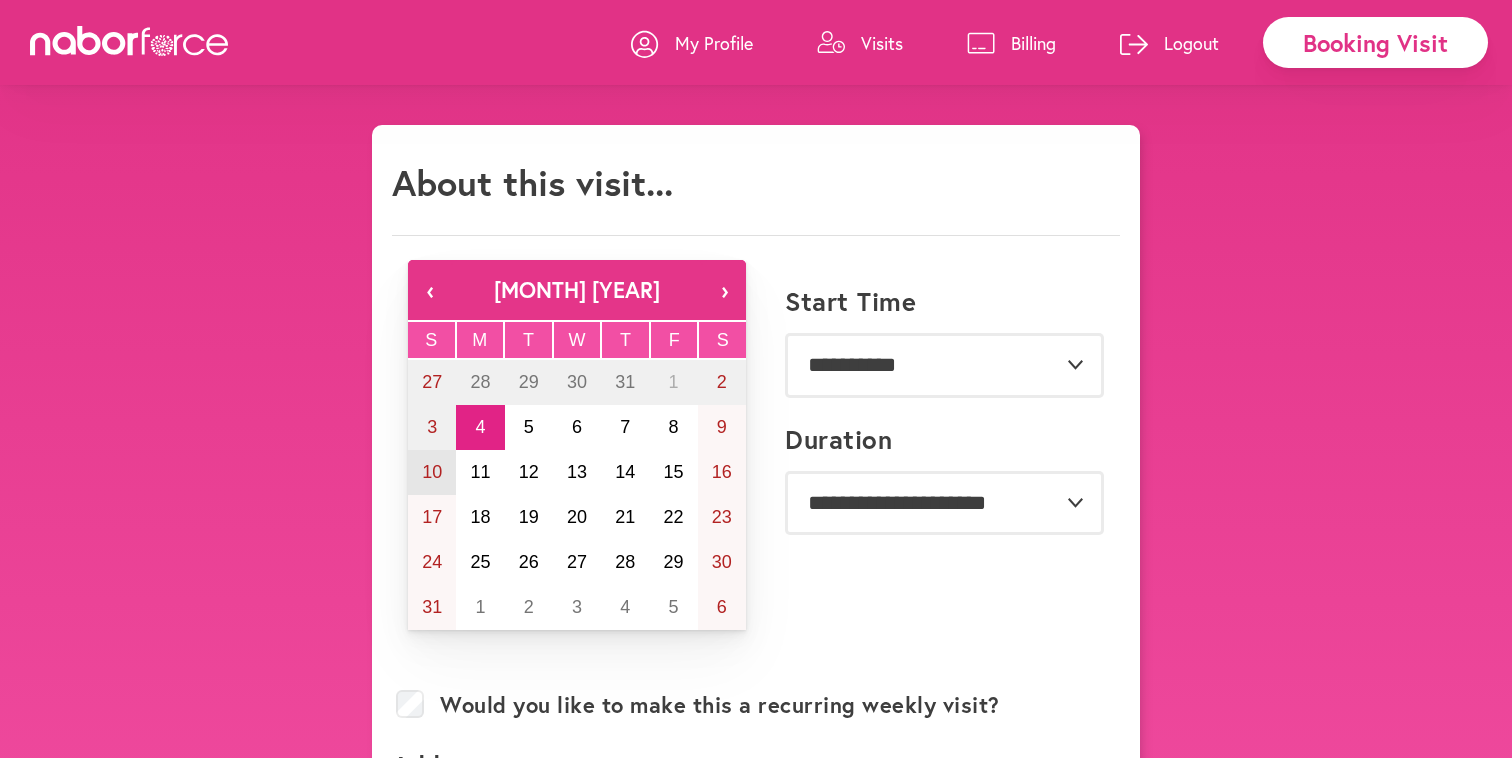 click on "10" at bounding box center (432, 472) 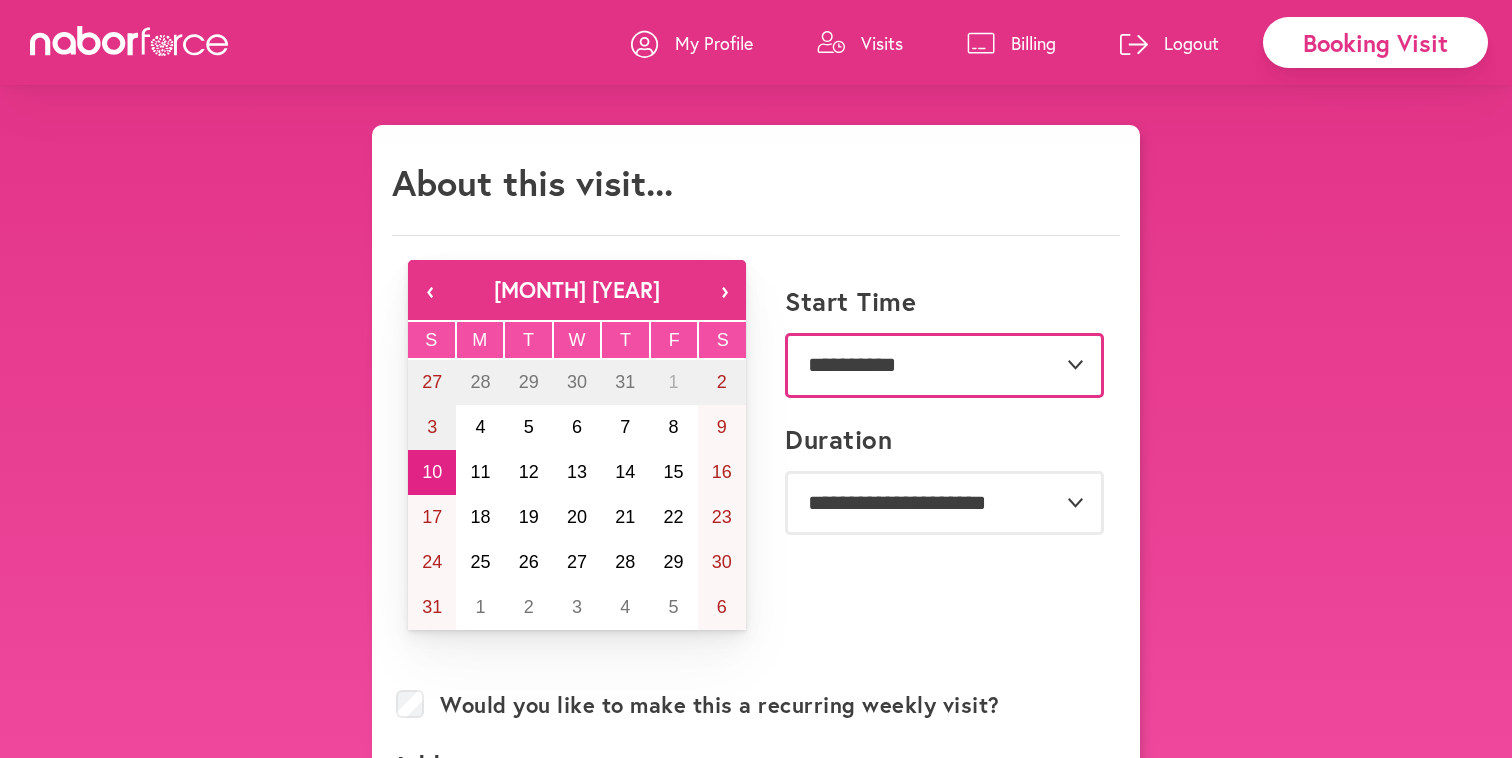 select on "********" 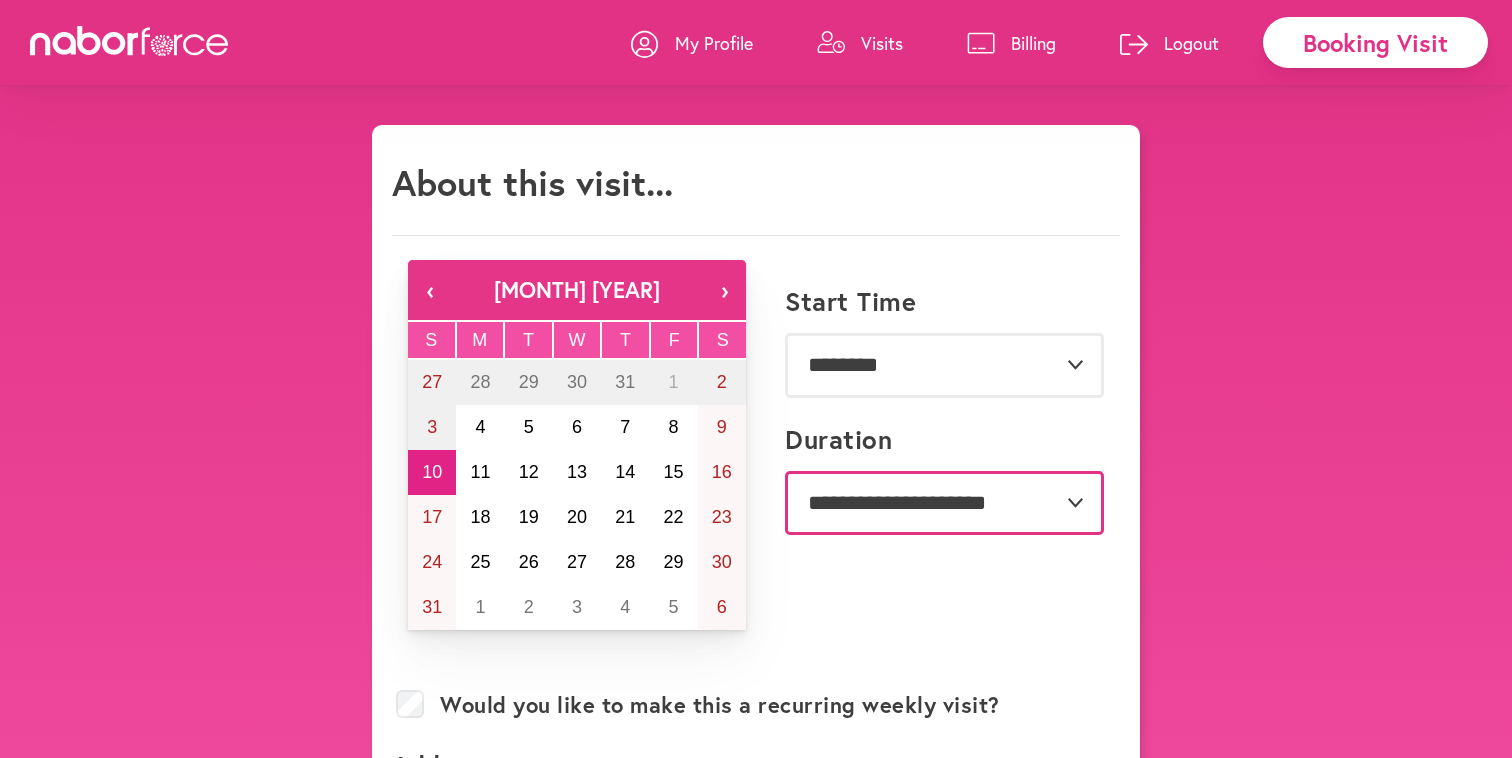 select on "***" 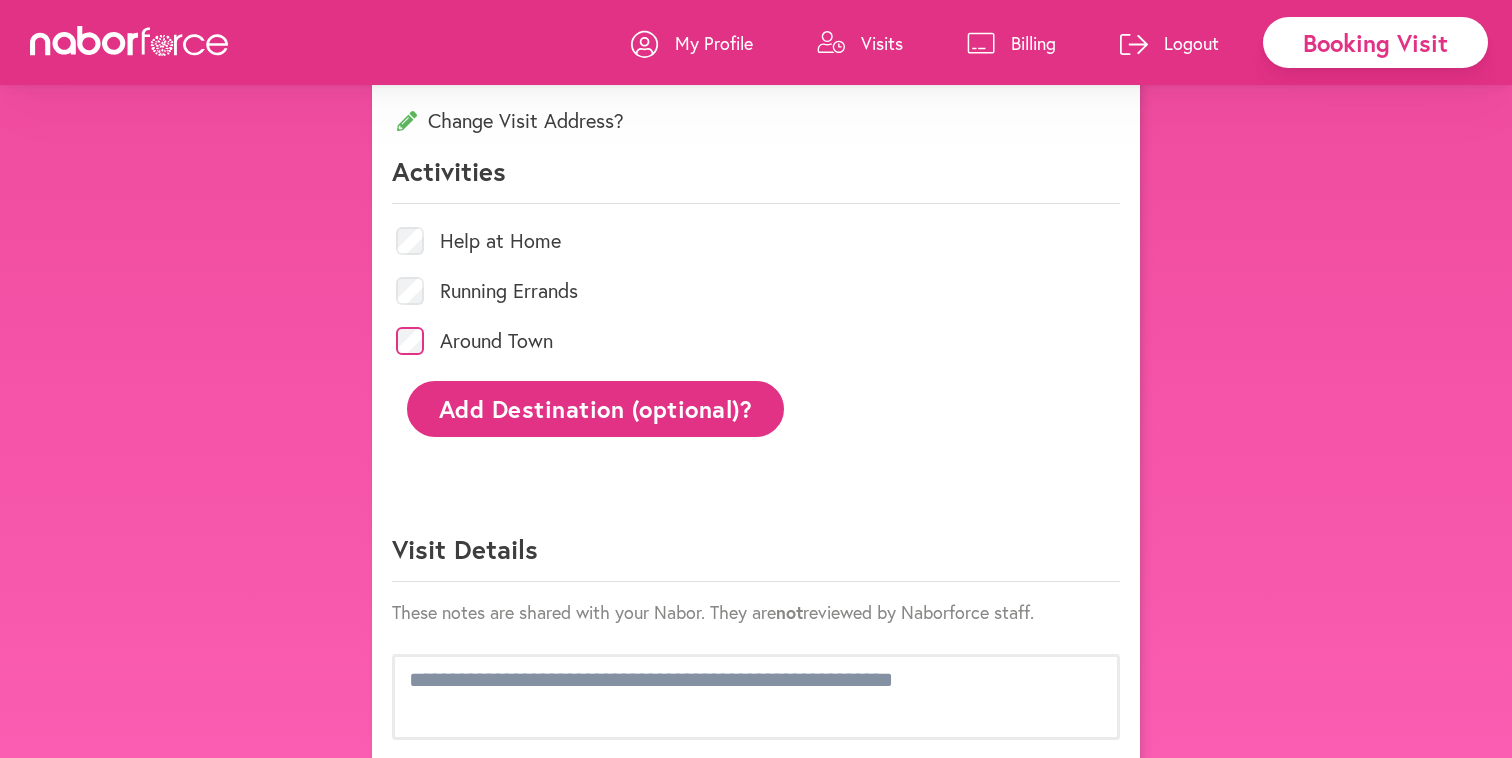 scroll, scrollTop: 906, scrollLeft: 0, axis: vertical 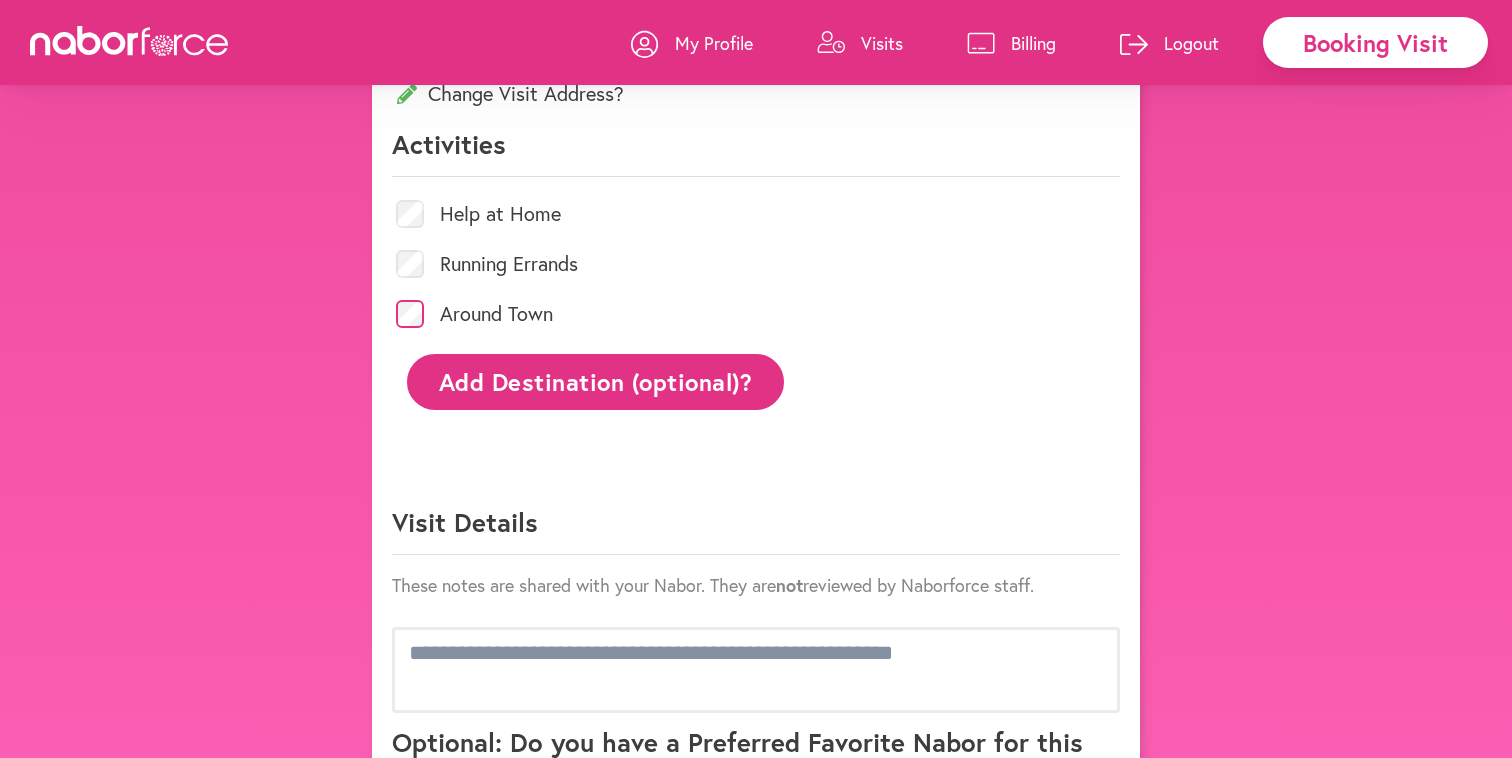 click on "Add Destination (optional)?" 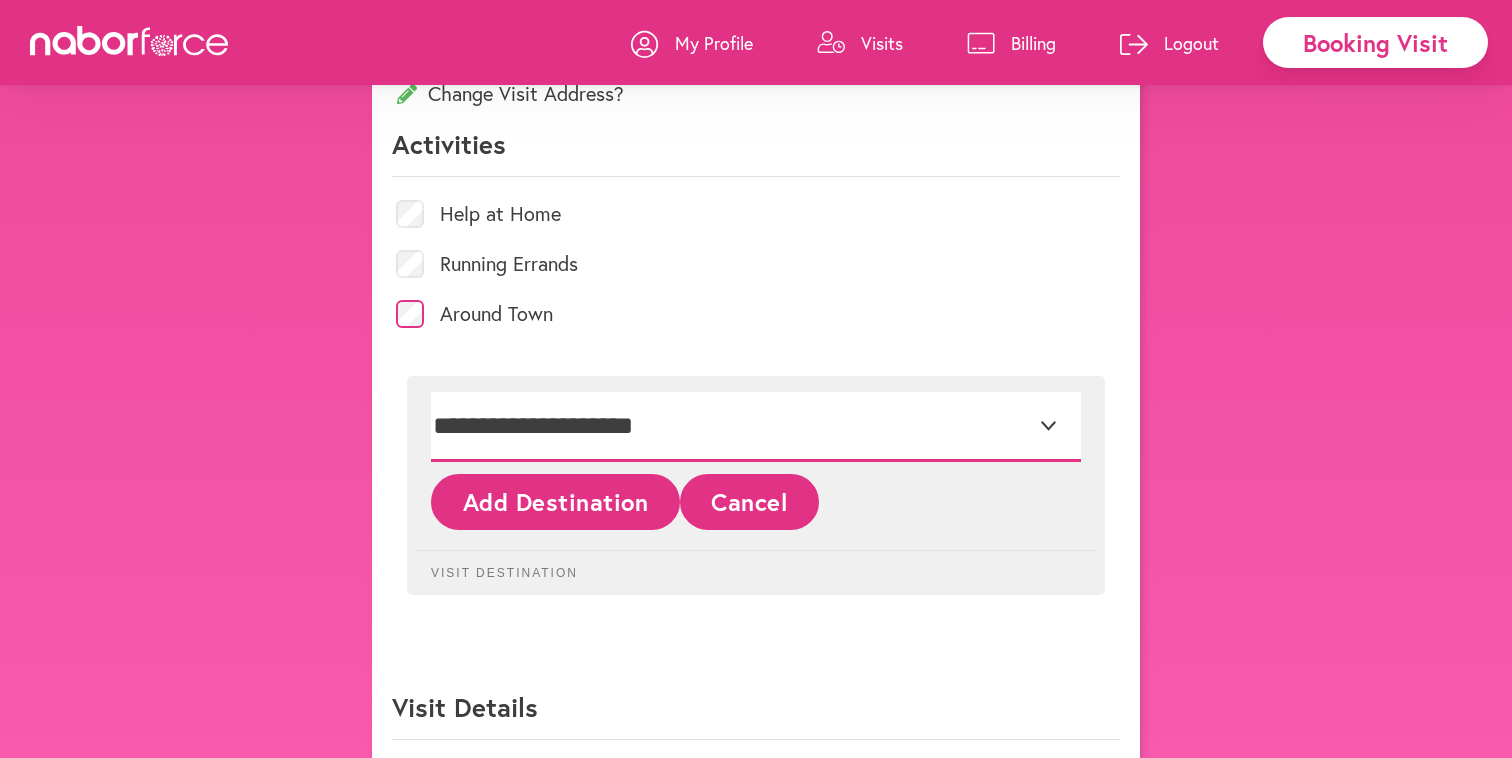 select on "*" 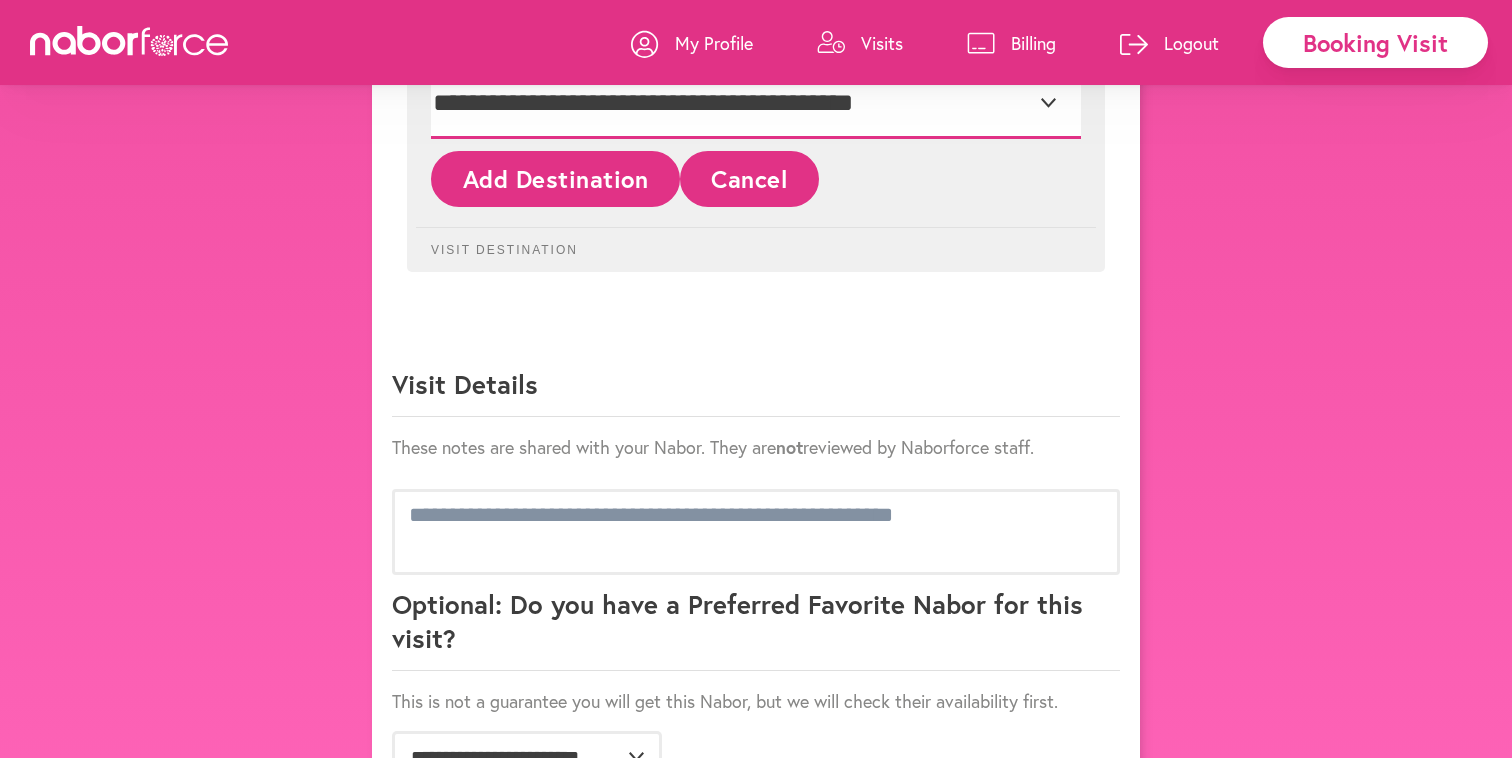 scroll, scrollTop: 1234, scrollLeft: 0, axis: vertical 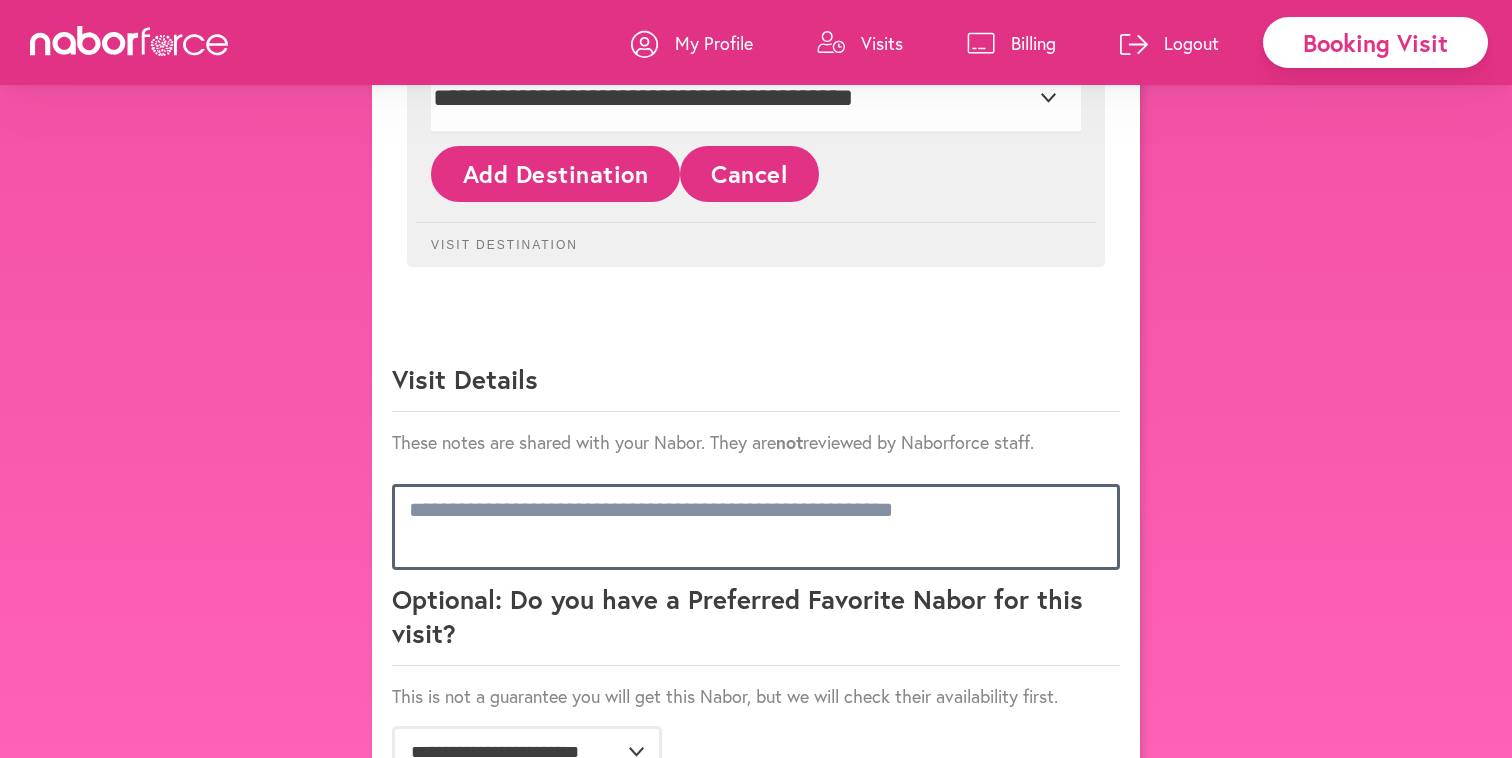 click at bounding box center (756, 527) 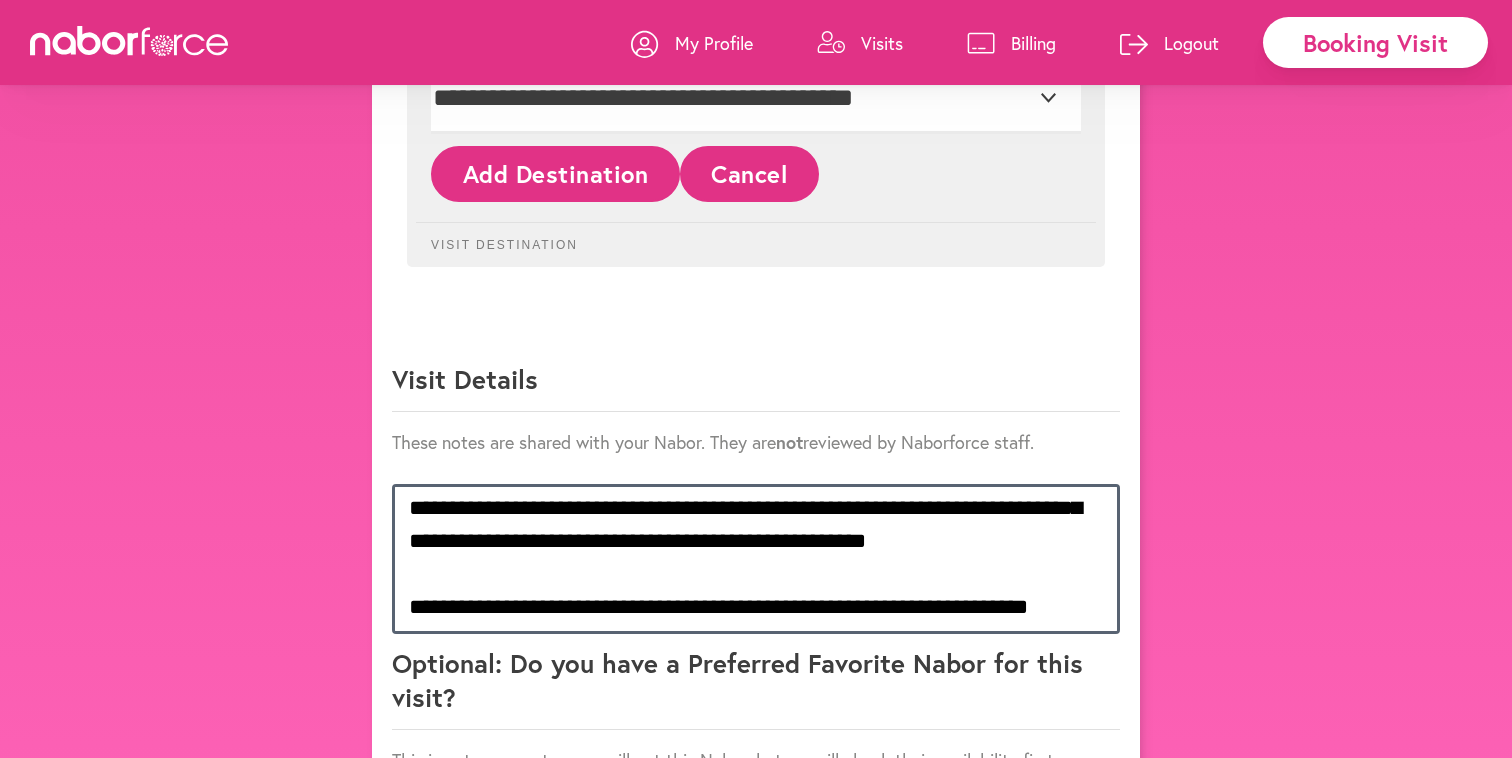 scroll, scrollTop: 365, scrollLeft: 0, axis: vertical 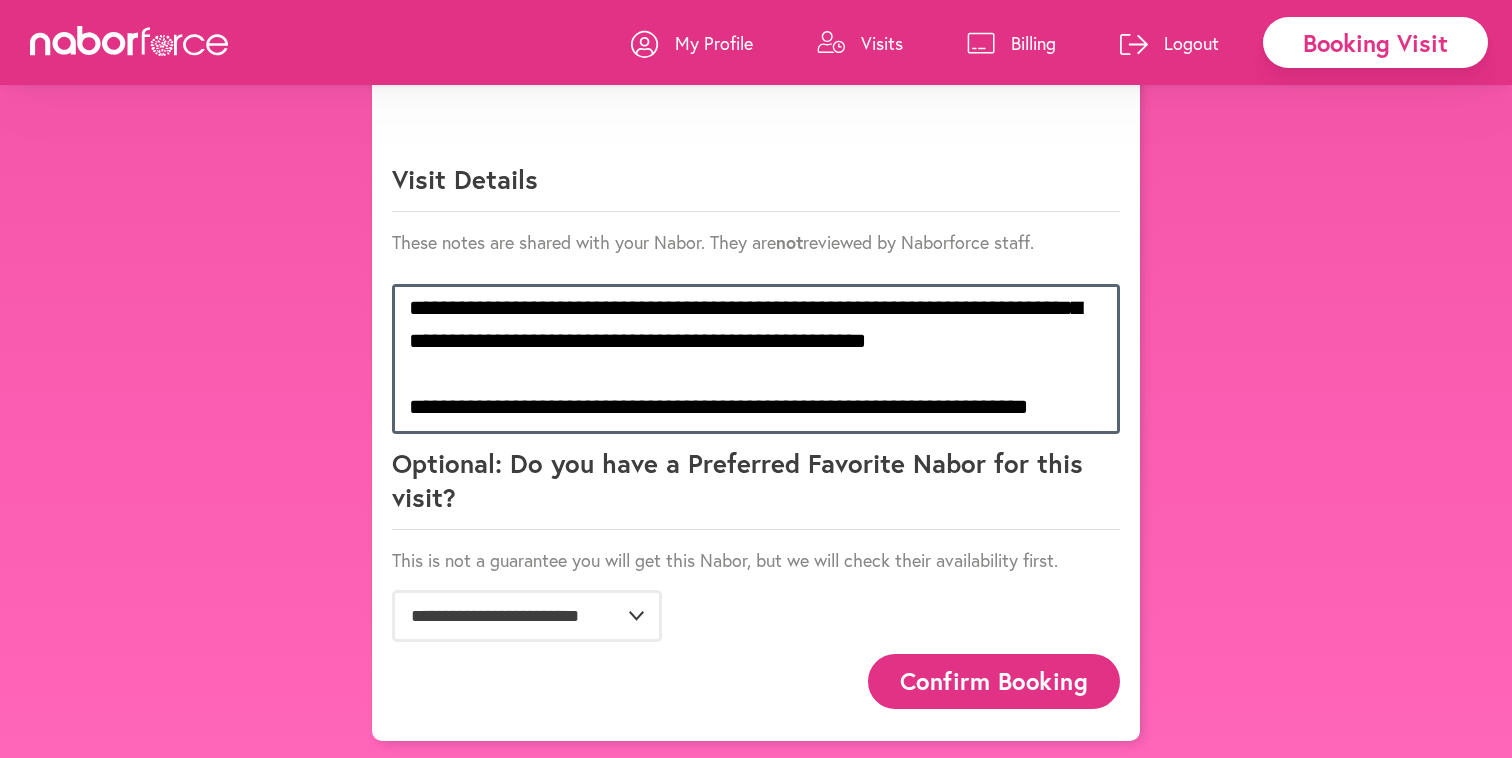type on "**********" 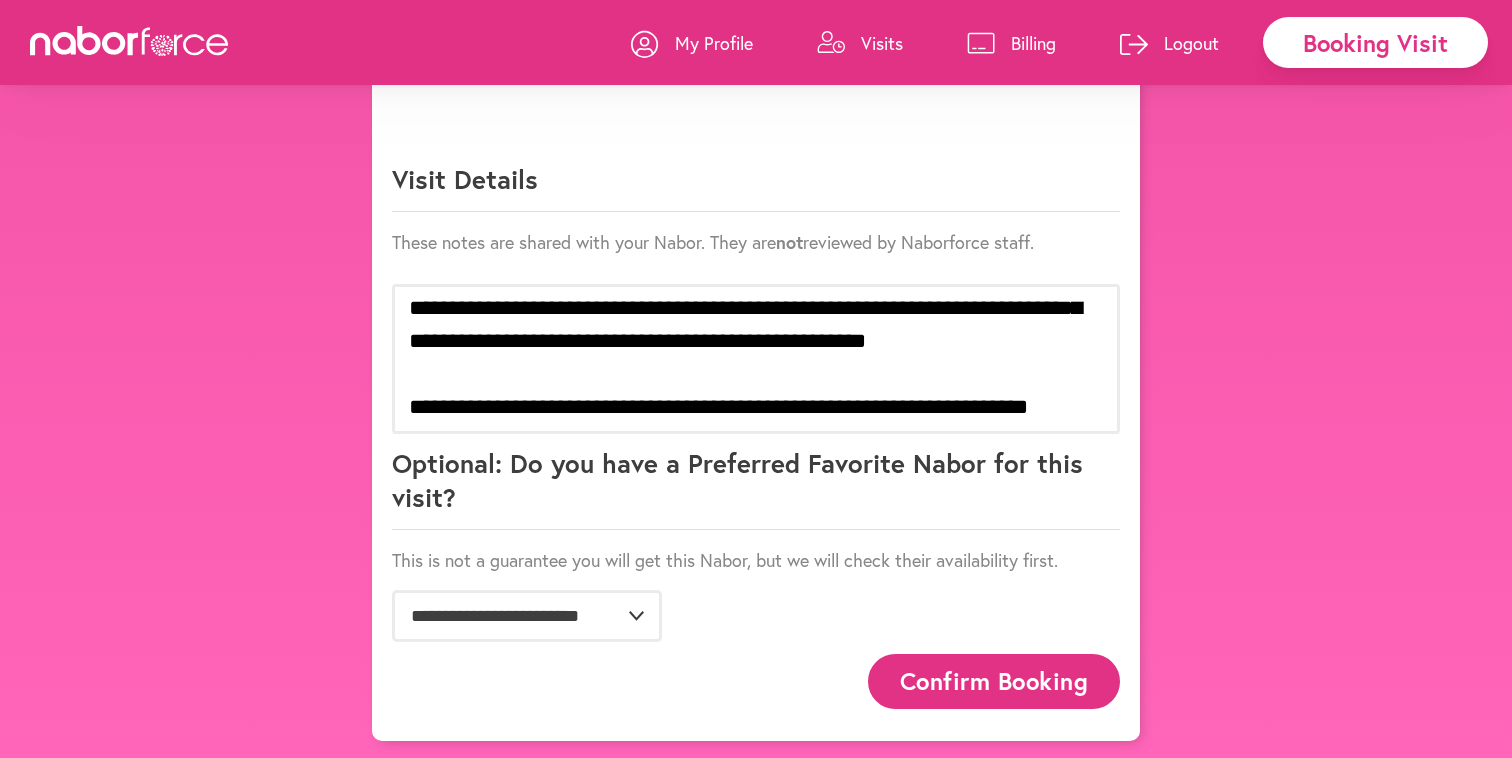 click on "Confirm Booking" at bounding box center [994, 681] 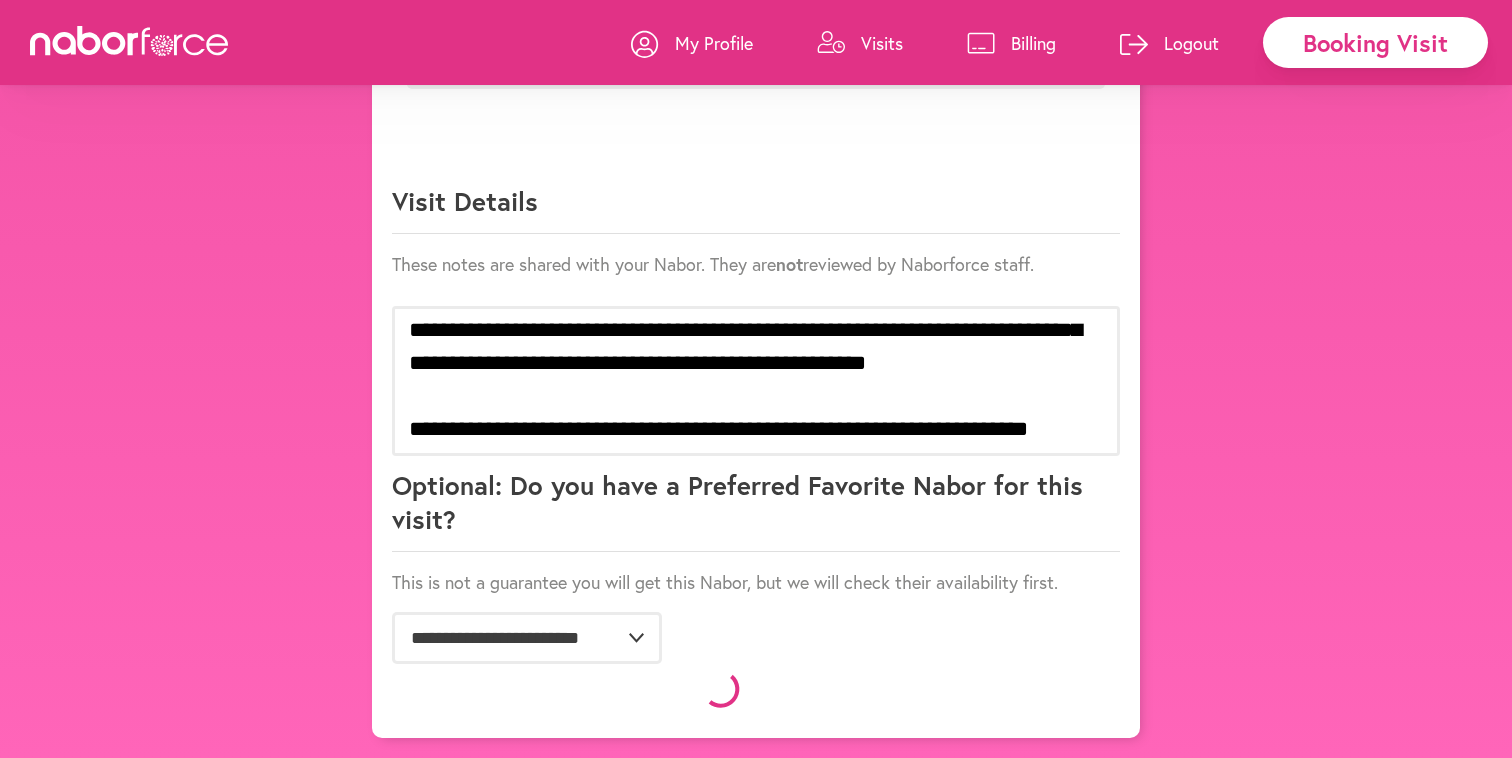 scroll, scrollTop: 1409, scrollLeft: 0, axis: vertical 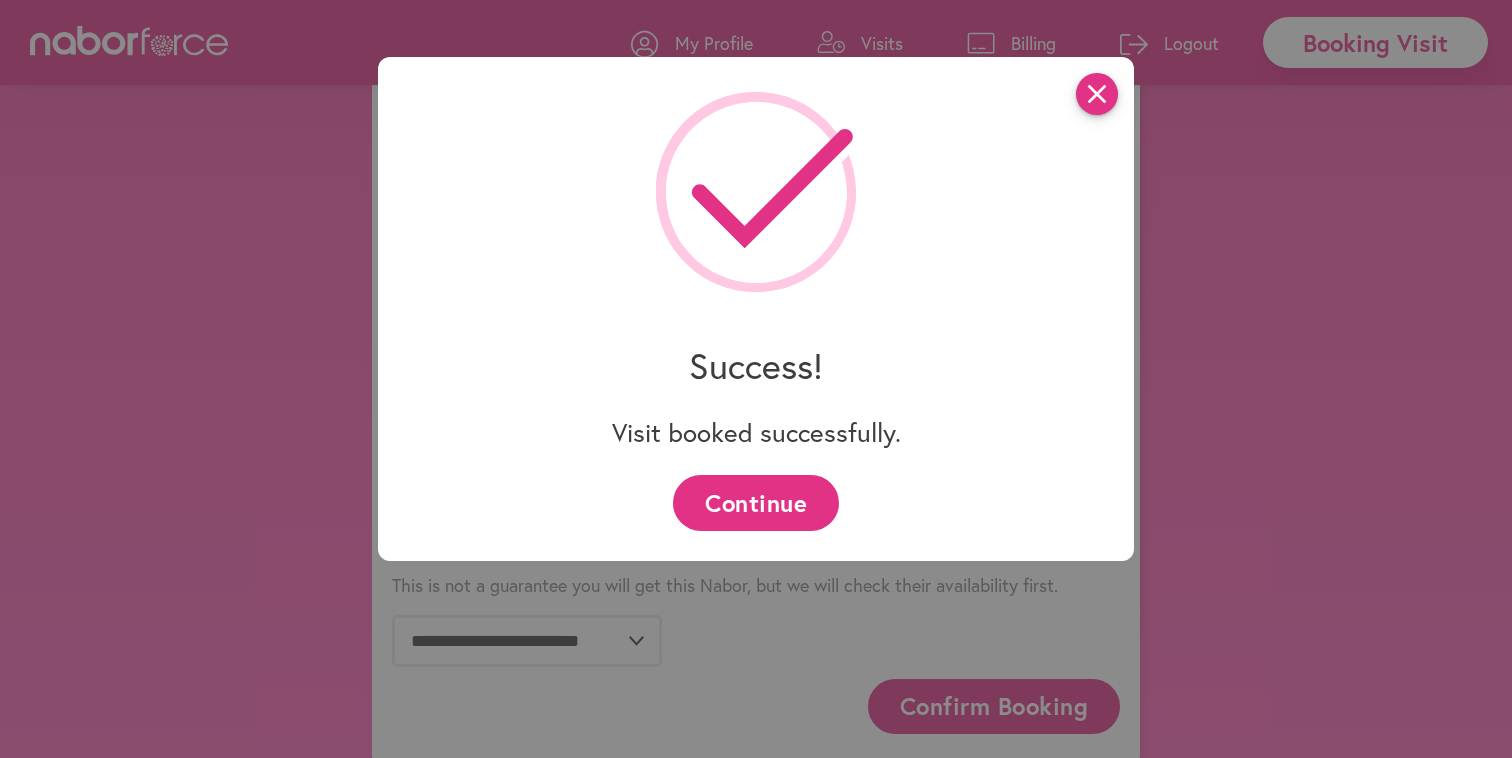 click on "close" at bounding box center (1097, 94) 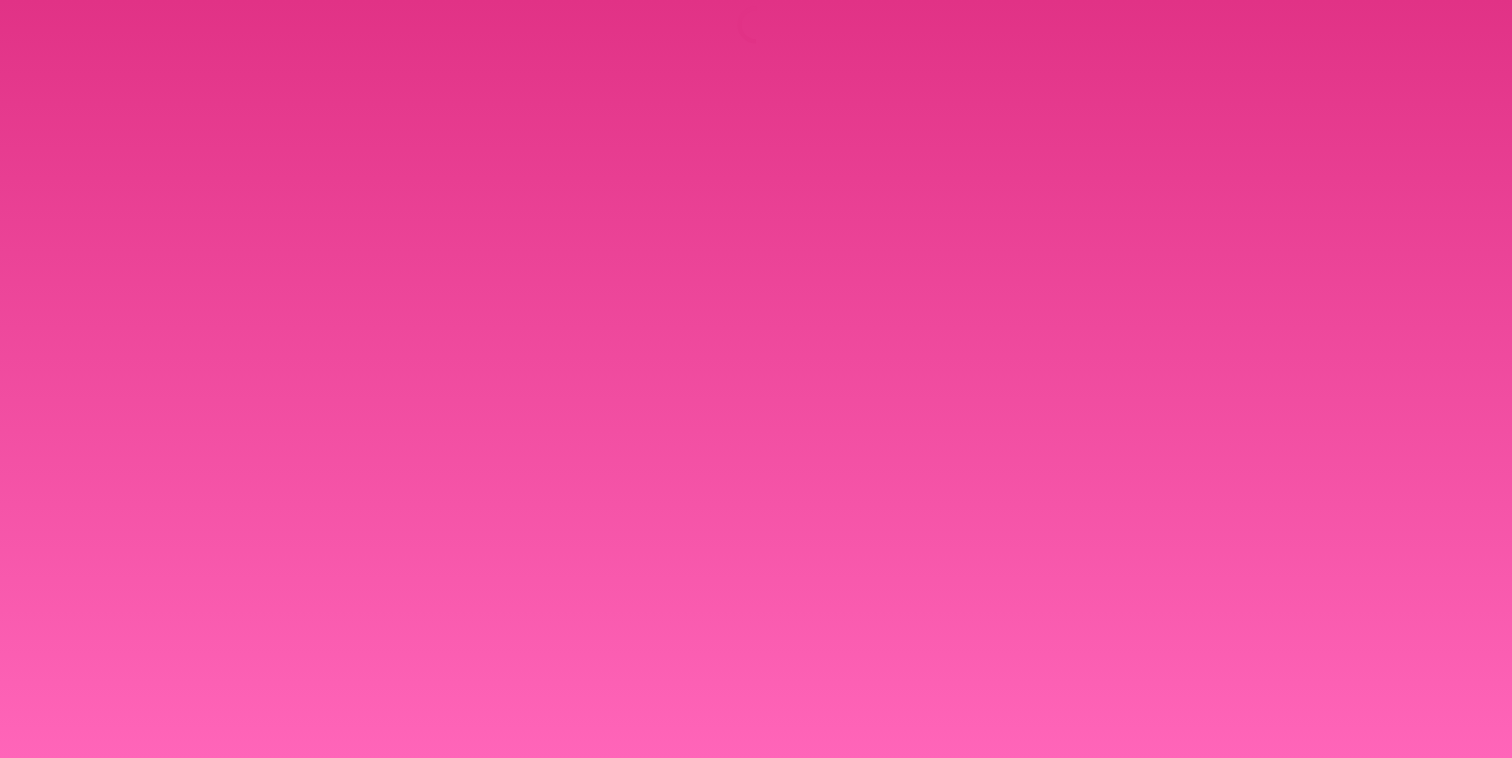 scroll, scrollTop: 0, scrollLeft: 0, axis: both 